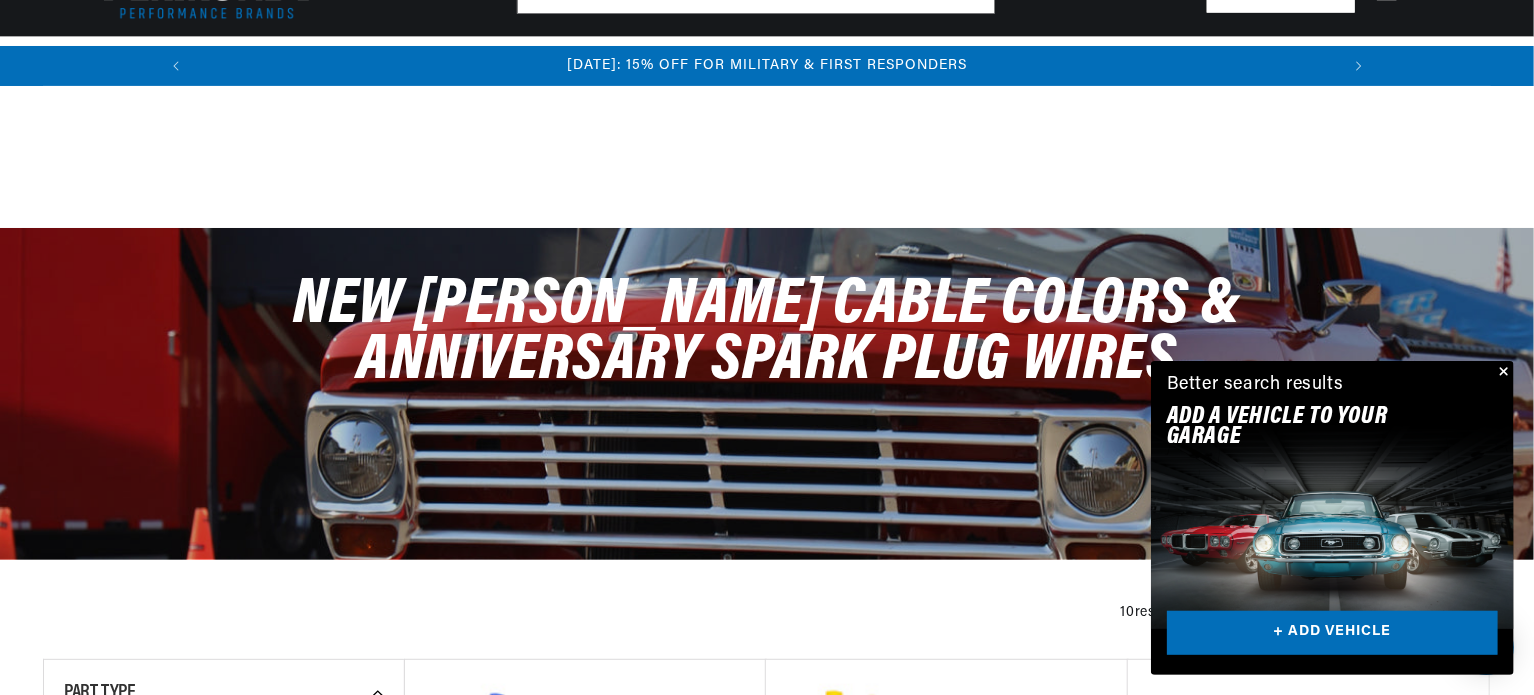 scroll, scrollTop: 300, scrollLeft: 0, axis: vertical 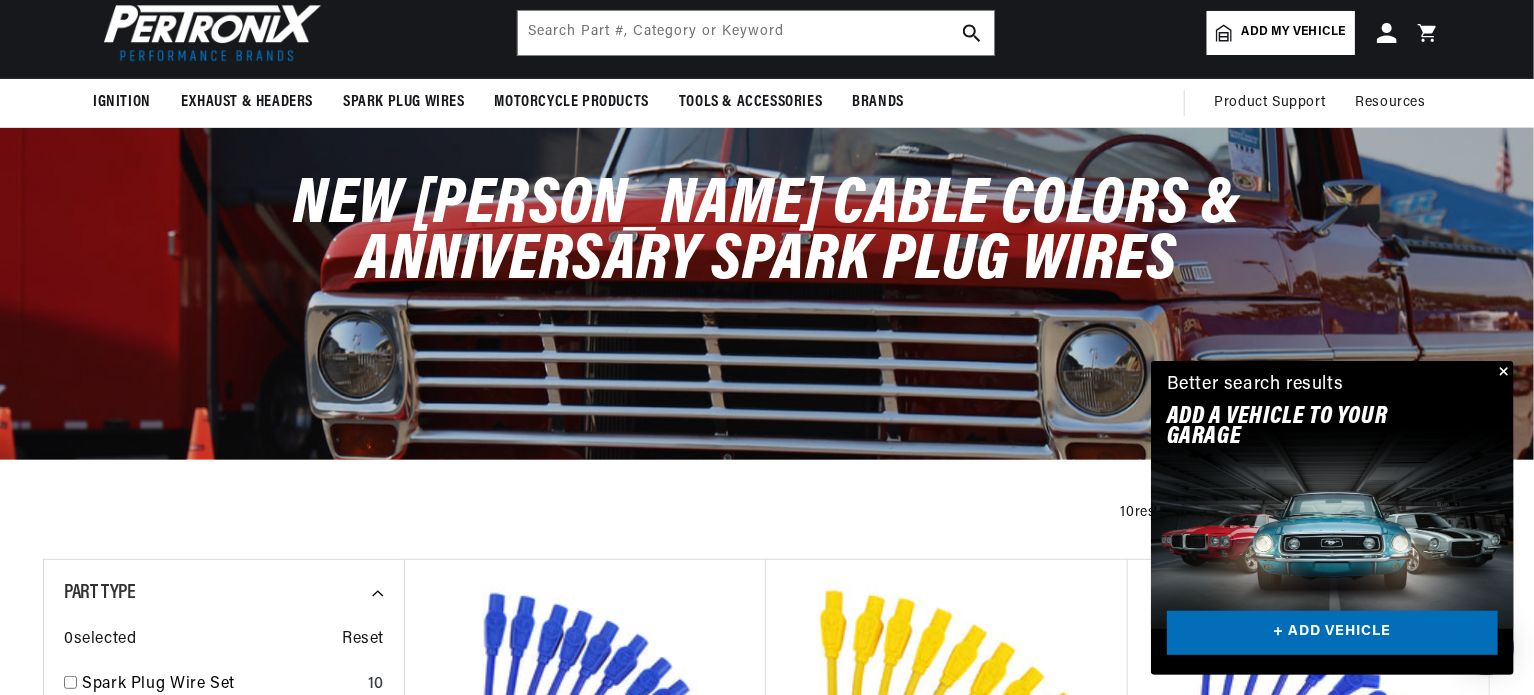 click at bounding box center (1502, 373) 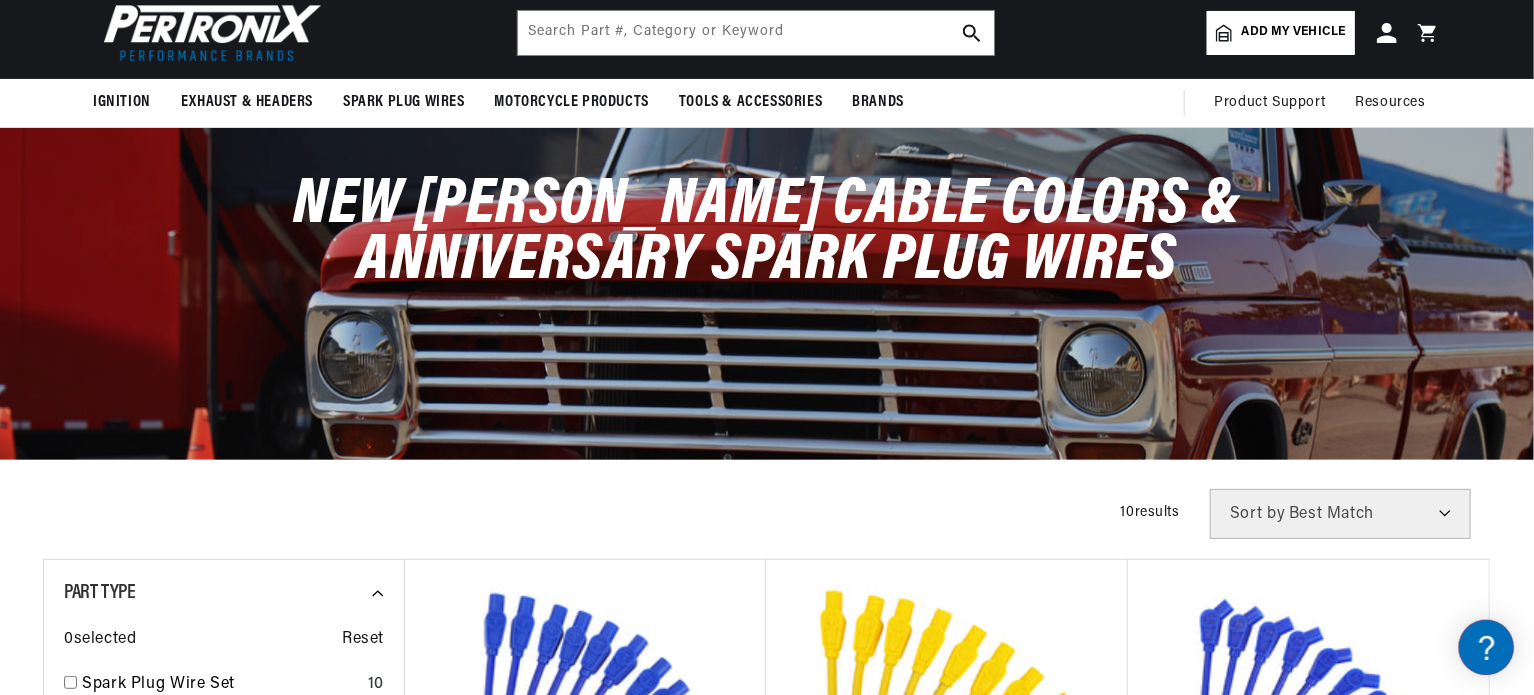 scroll, scrollTop: 0, scrollLeft: 0, axis: both 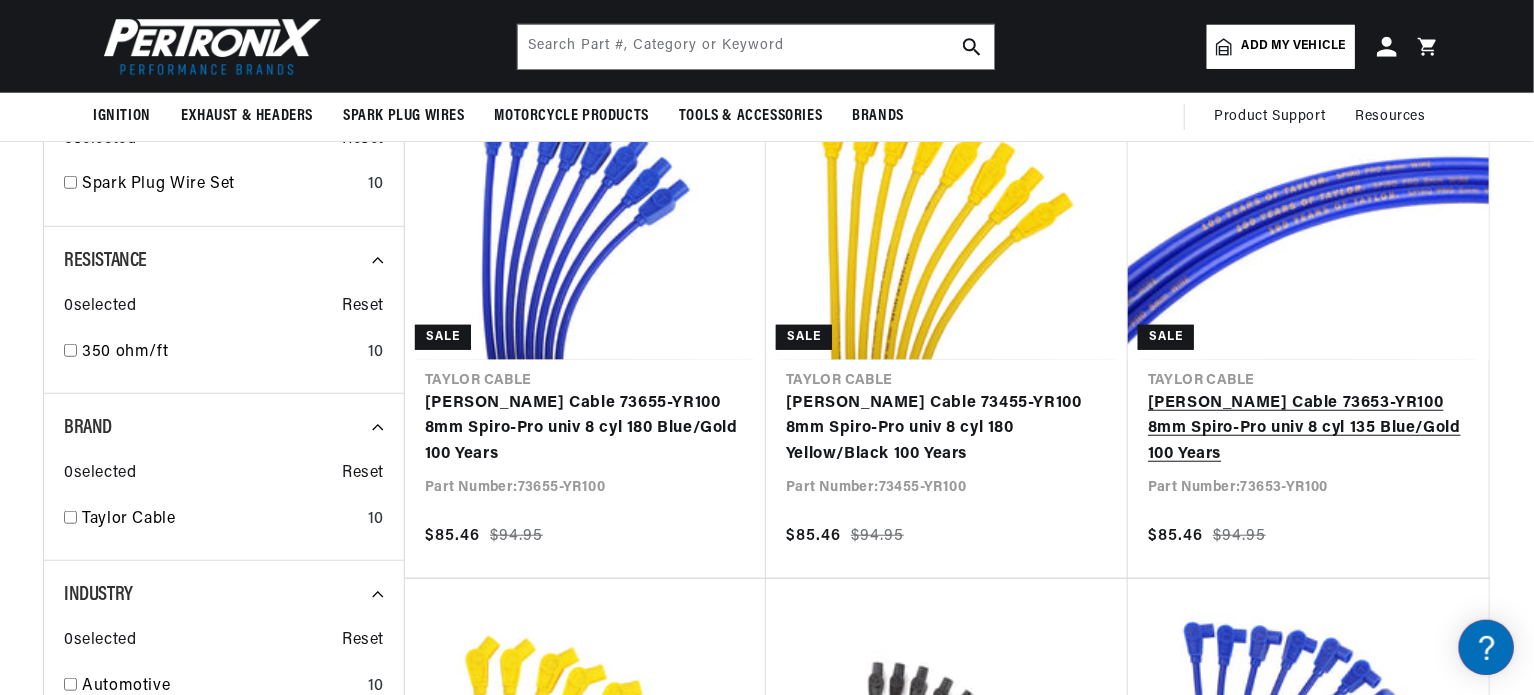 click on "[PERSON_NAME] Cable 73653-YR100 8mm Spiro-Pro univ 8 cyl 135 Blue/Gold 100 Years" at bounding box center [1308, 429] 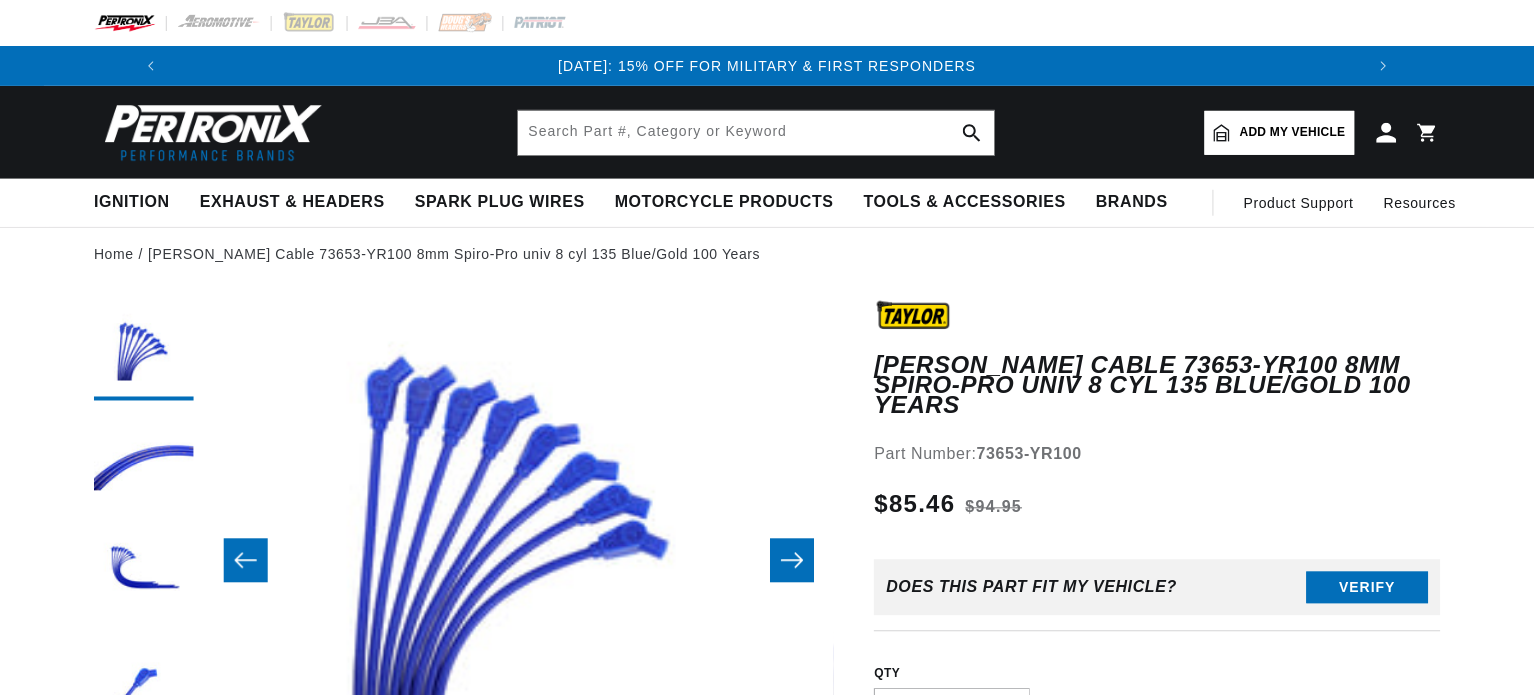 scroll, scrollTop: 0, scrollLeft: 0, axis: both 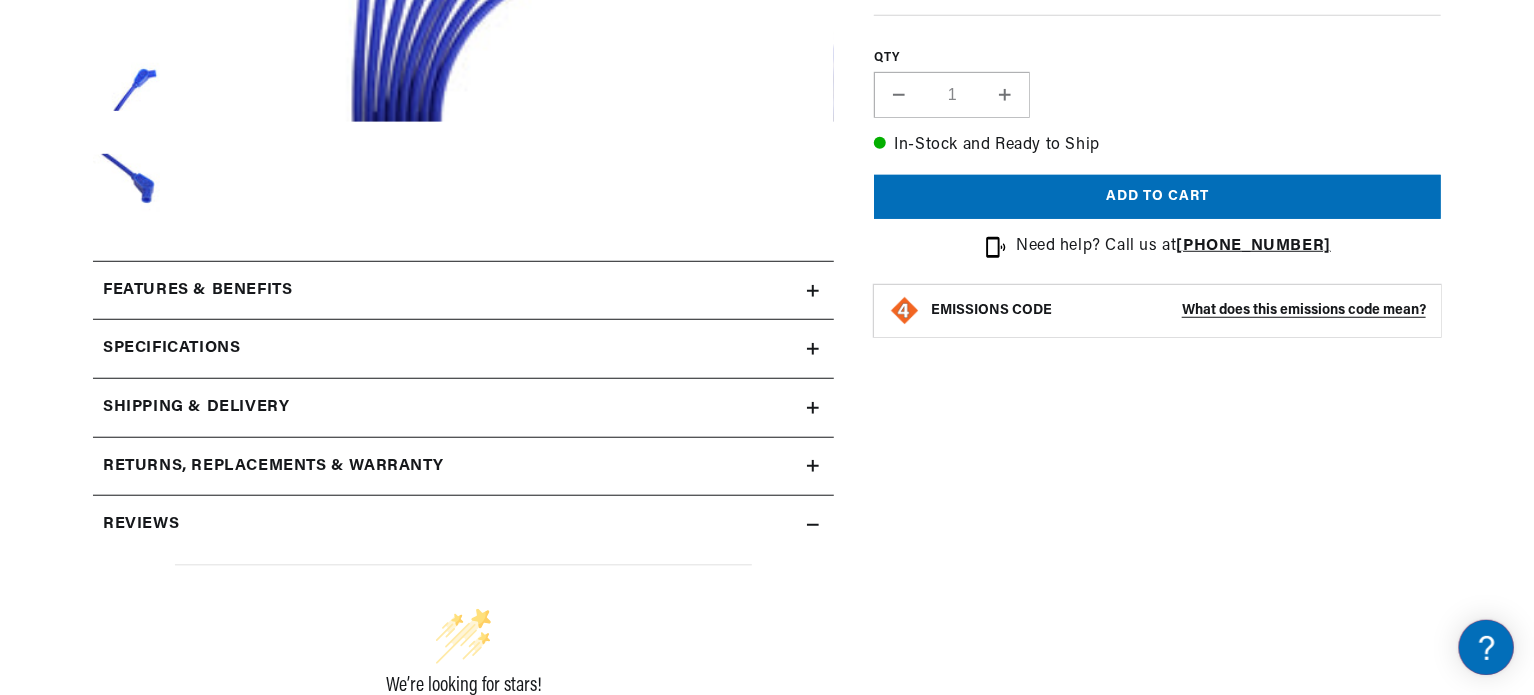 click on "Features & Benefits" at bounding box center [450, 291] 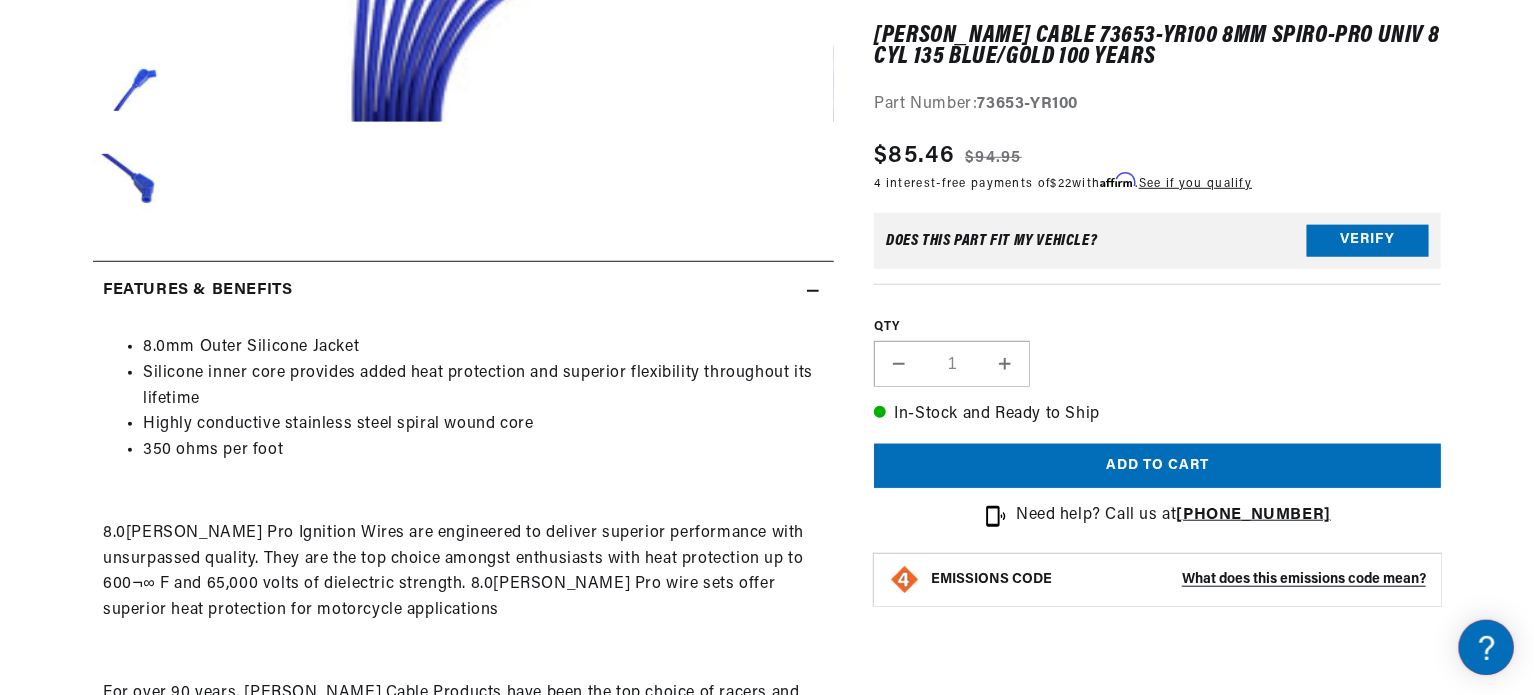 scroll, scrollTop: 0, scrollLeft: 1180, axis: horizontal 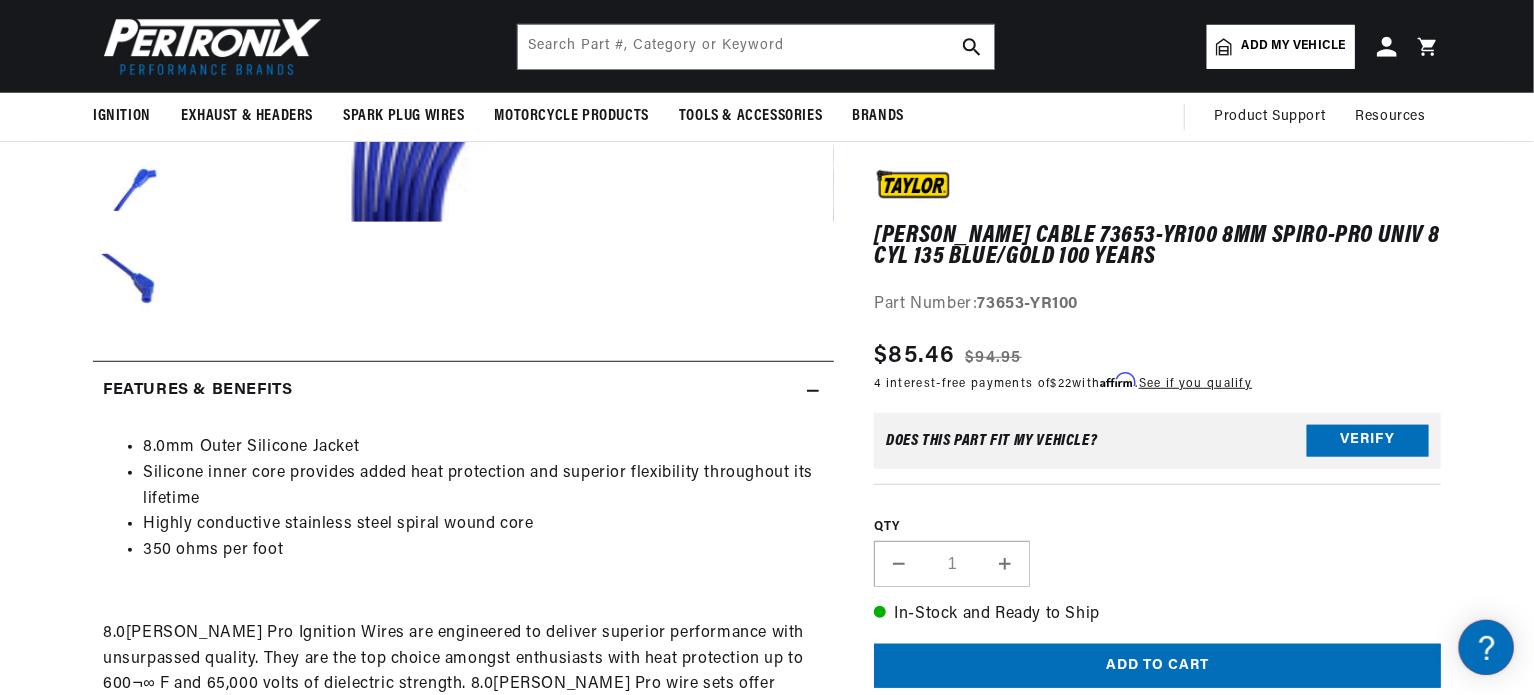 click 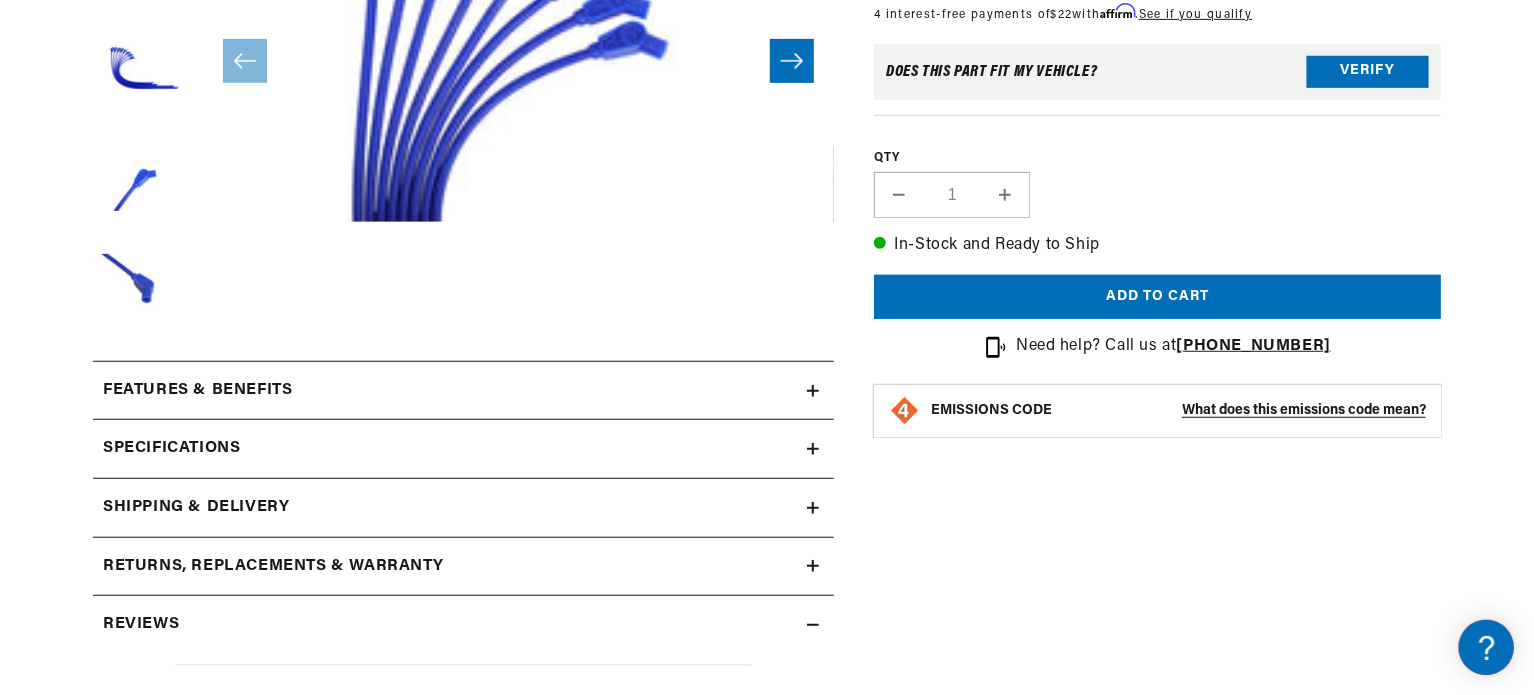 scroll, scrollTop: 0, scrollLeft: 1735, axis: horizontal 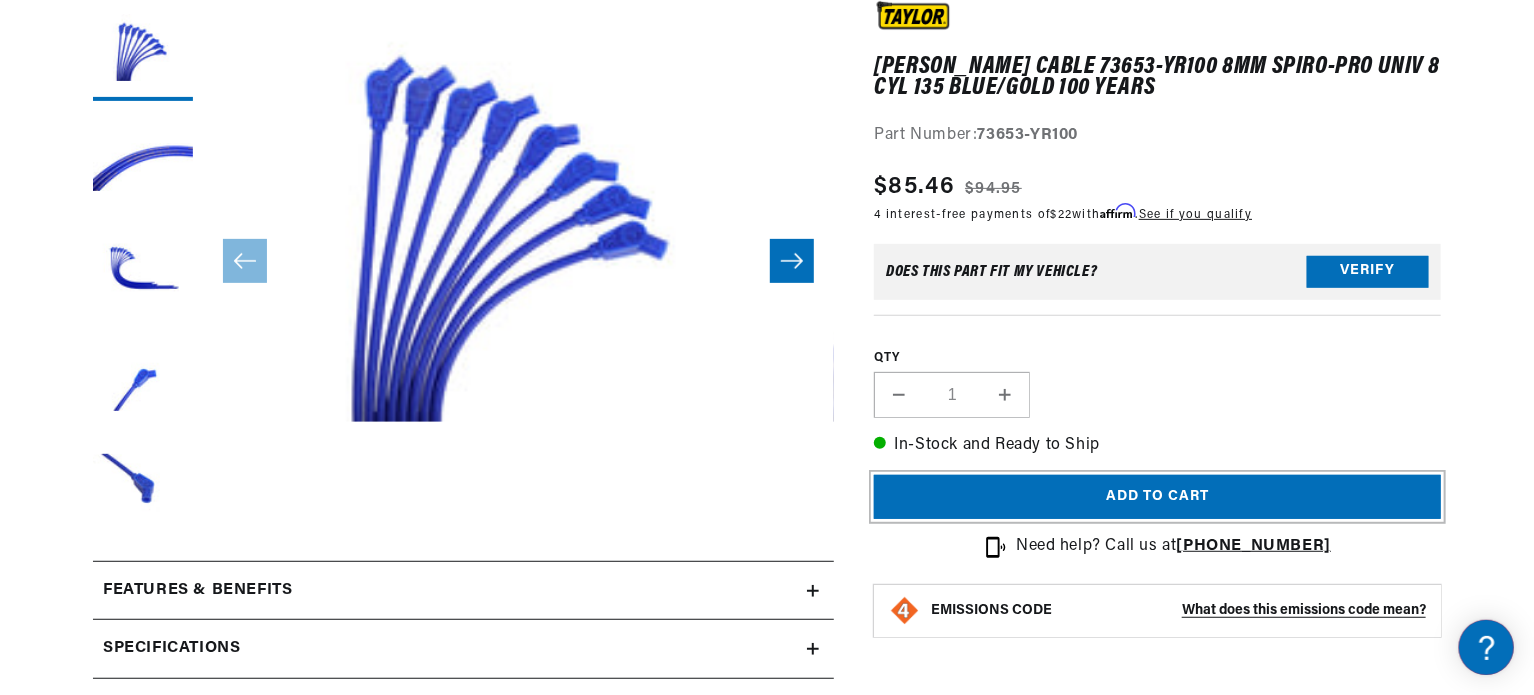 click on "Add to cart" at bounding box center [1157, 497] 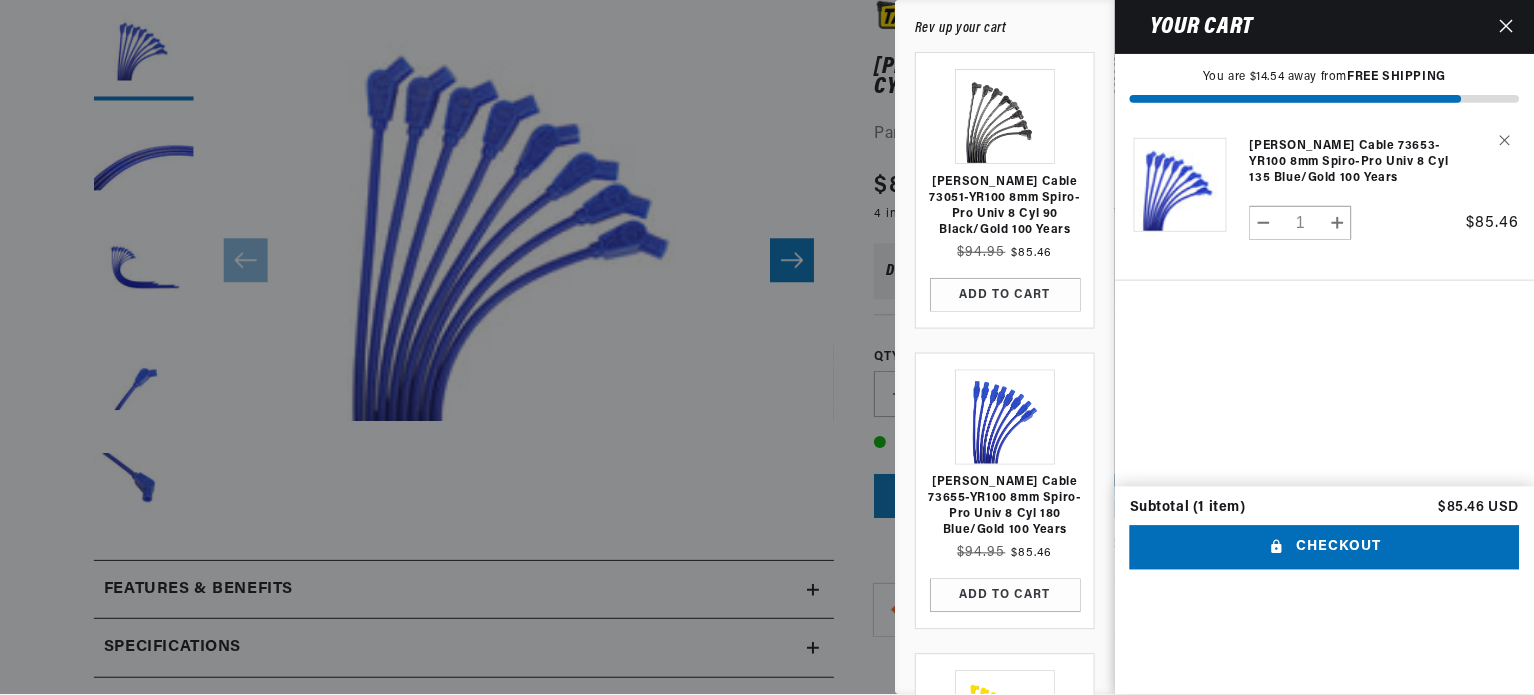 scroll, scrollTop: 0, scrollLeft: 0, axis: both 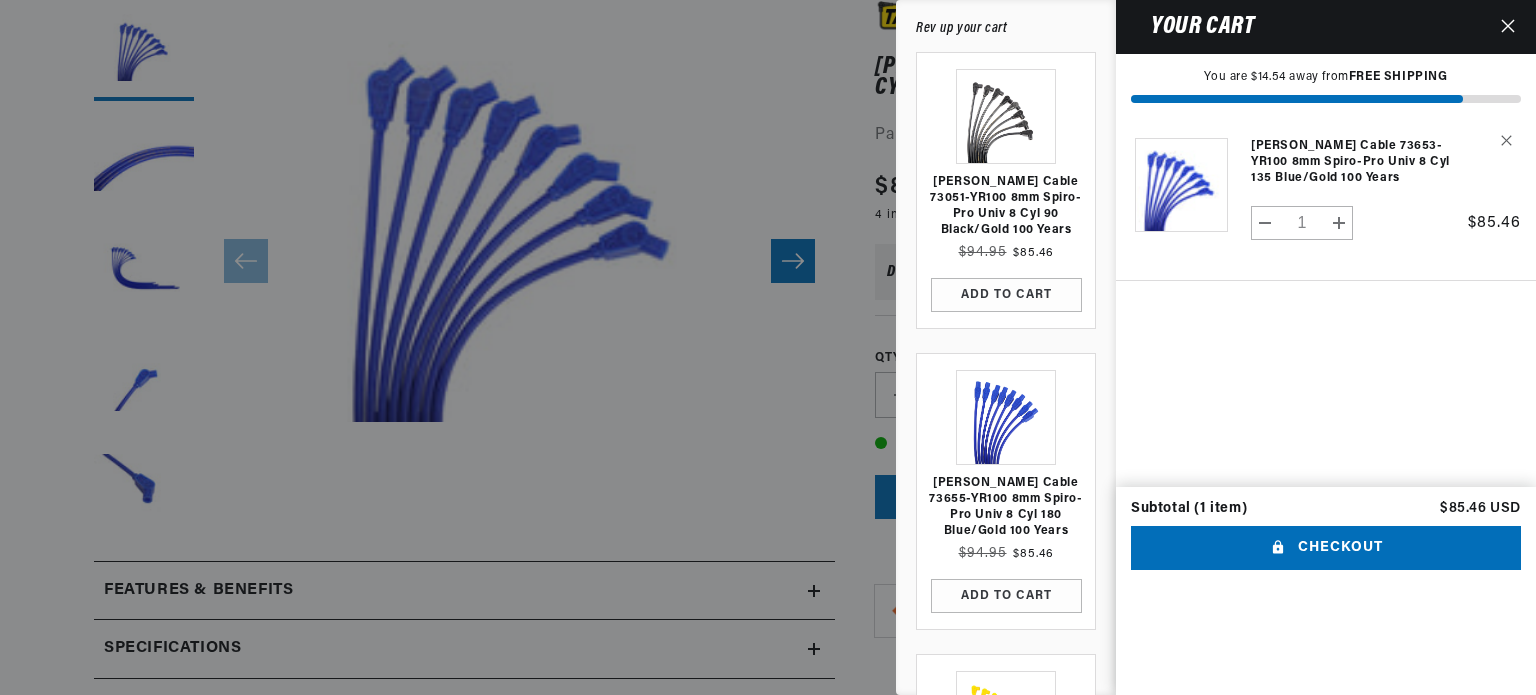 click 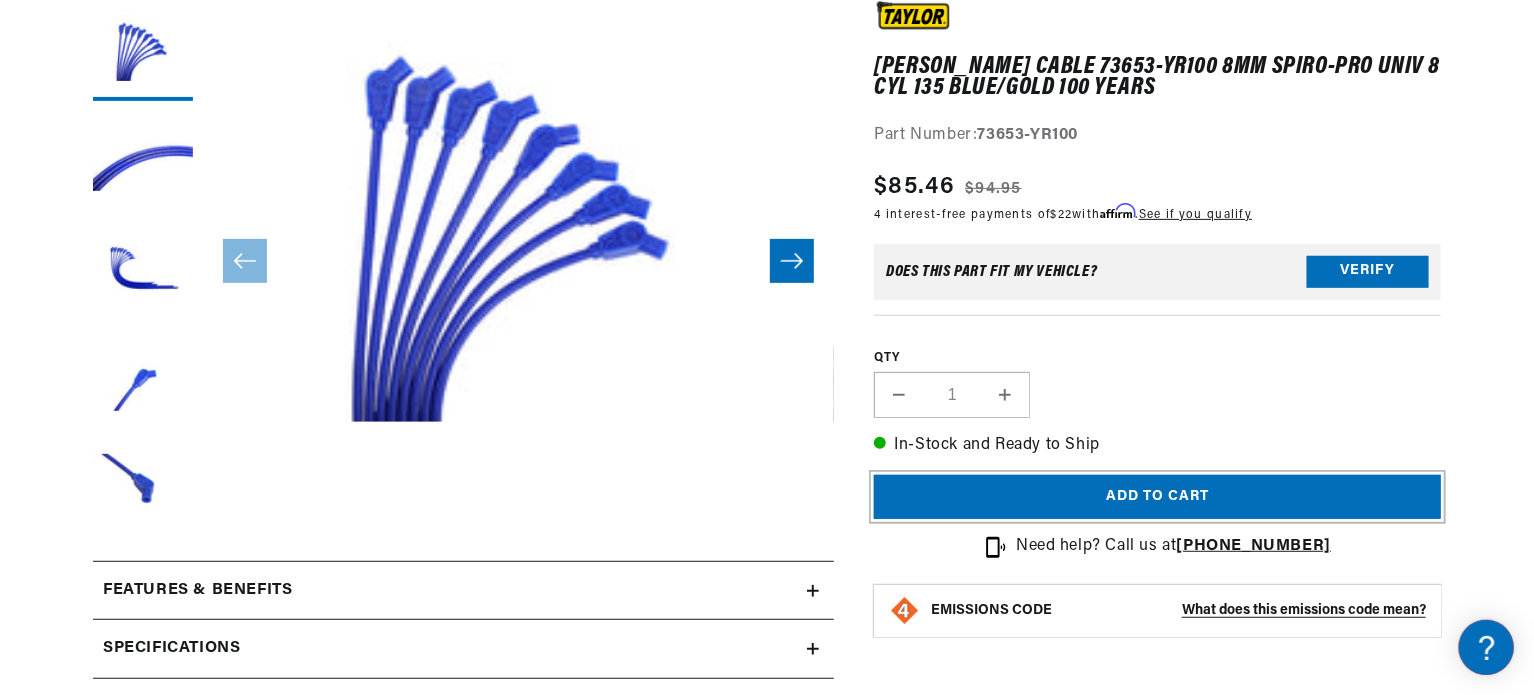 scroll, scrollTop: 0, scrollLeft: 1180, axis: horizontal 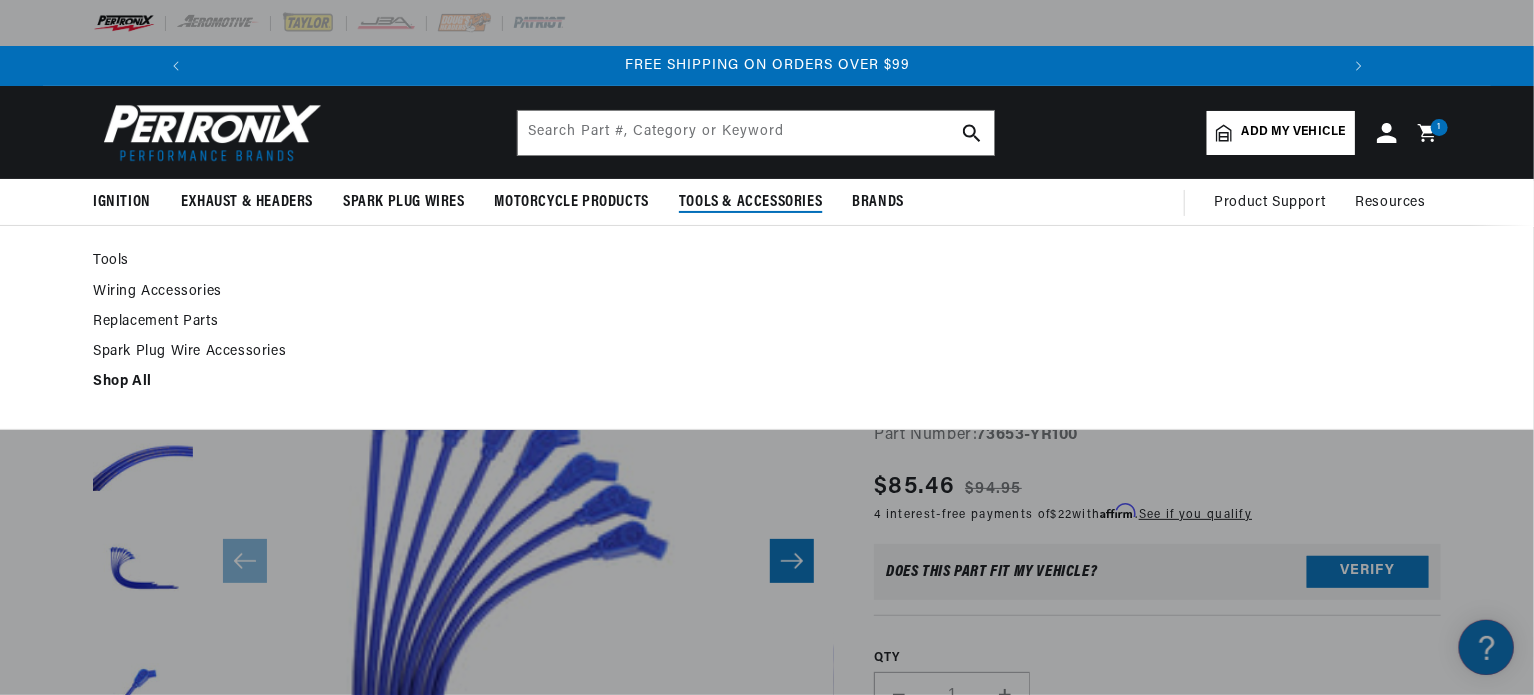 click on "Tools & Accessories" at bounding box center (750, 202) 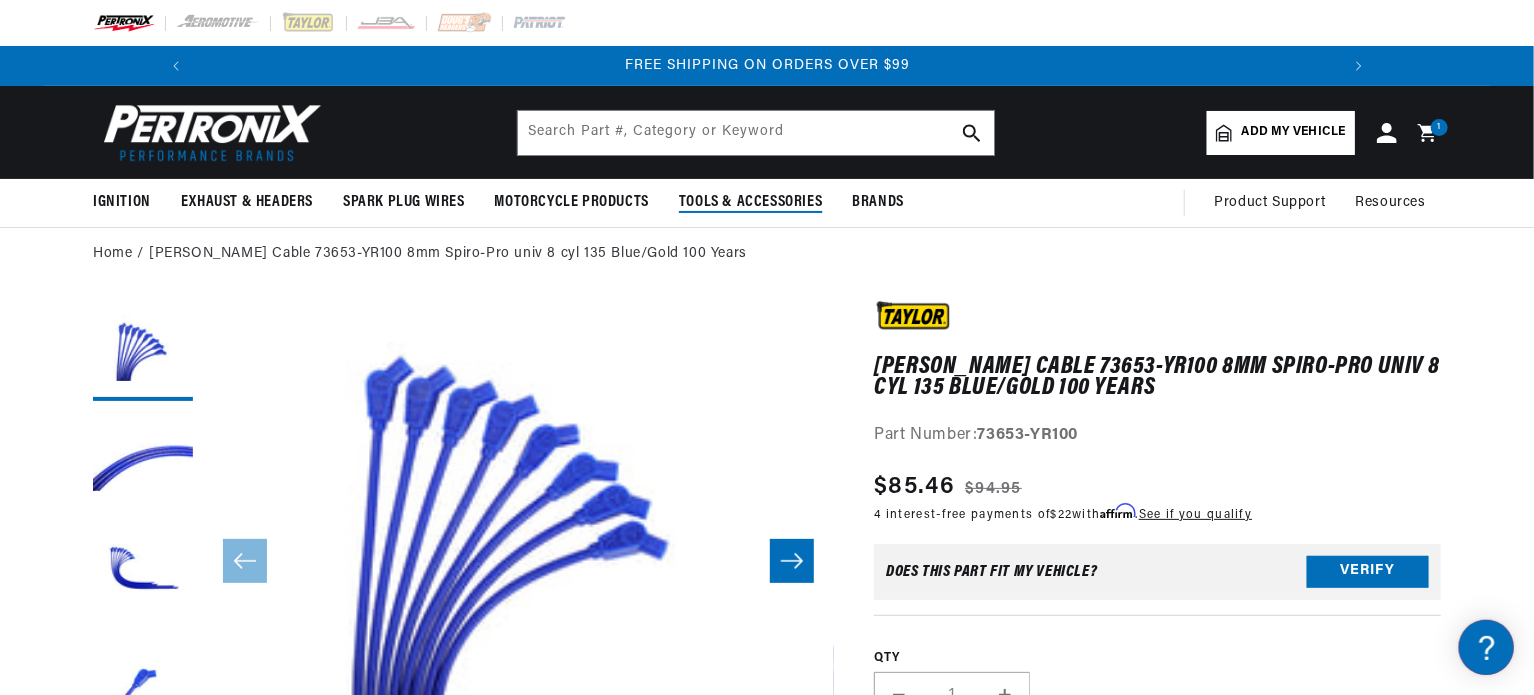click on "Tools & Accessories" at bounding box center [750, 202] 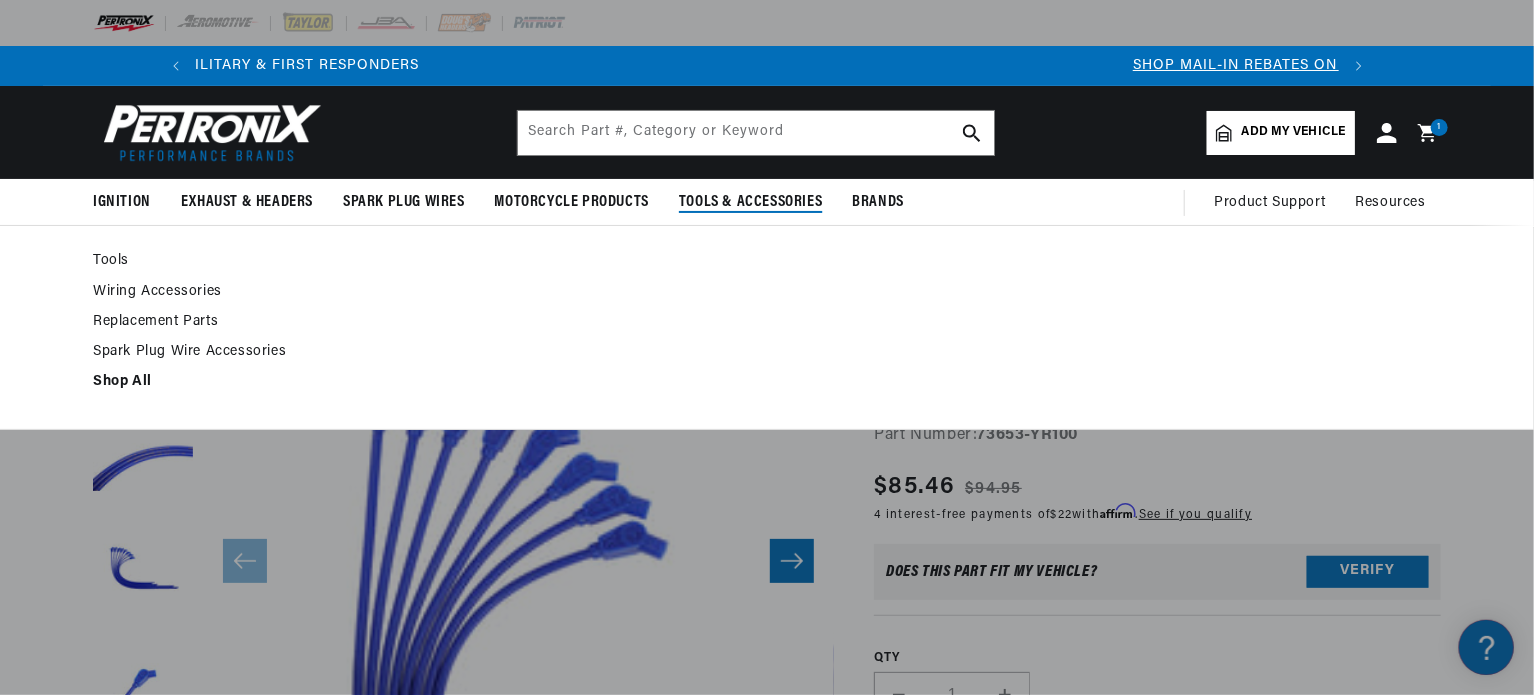 scroll, scrollTop: 0, scrollLeft: 0, axis: both 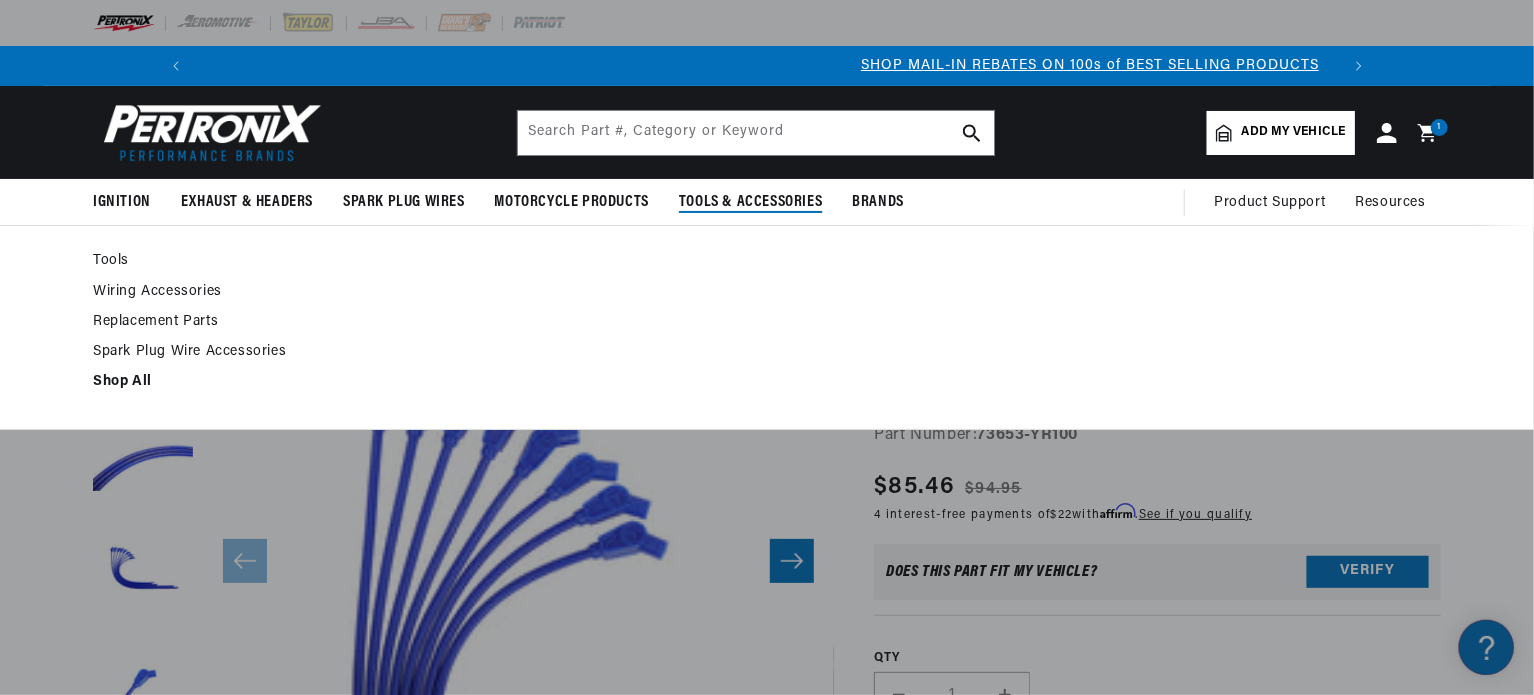 click on "Tools" at bounding box center (220, 261) 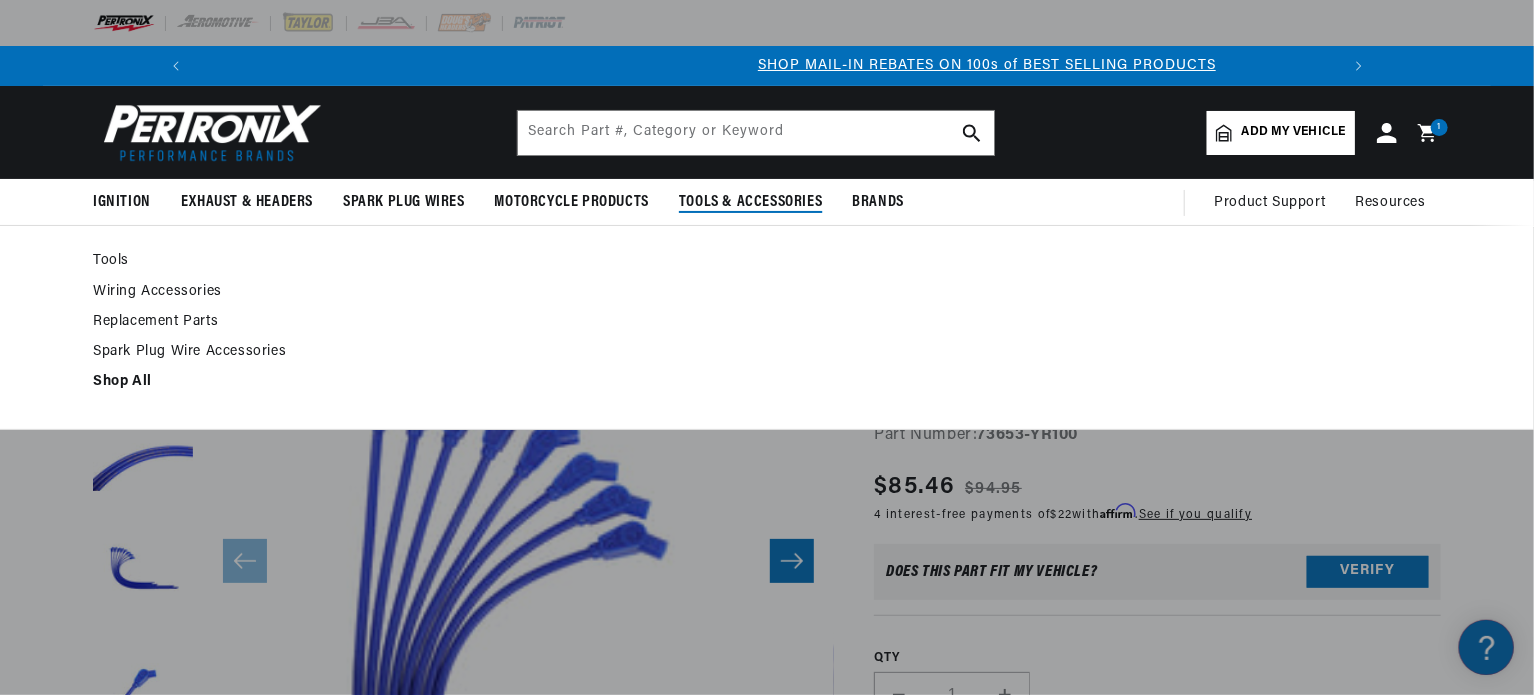 scroll, scrollTop: 0, scrollLeft: 1180, axis: horizontal 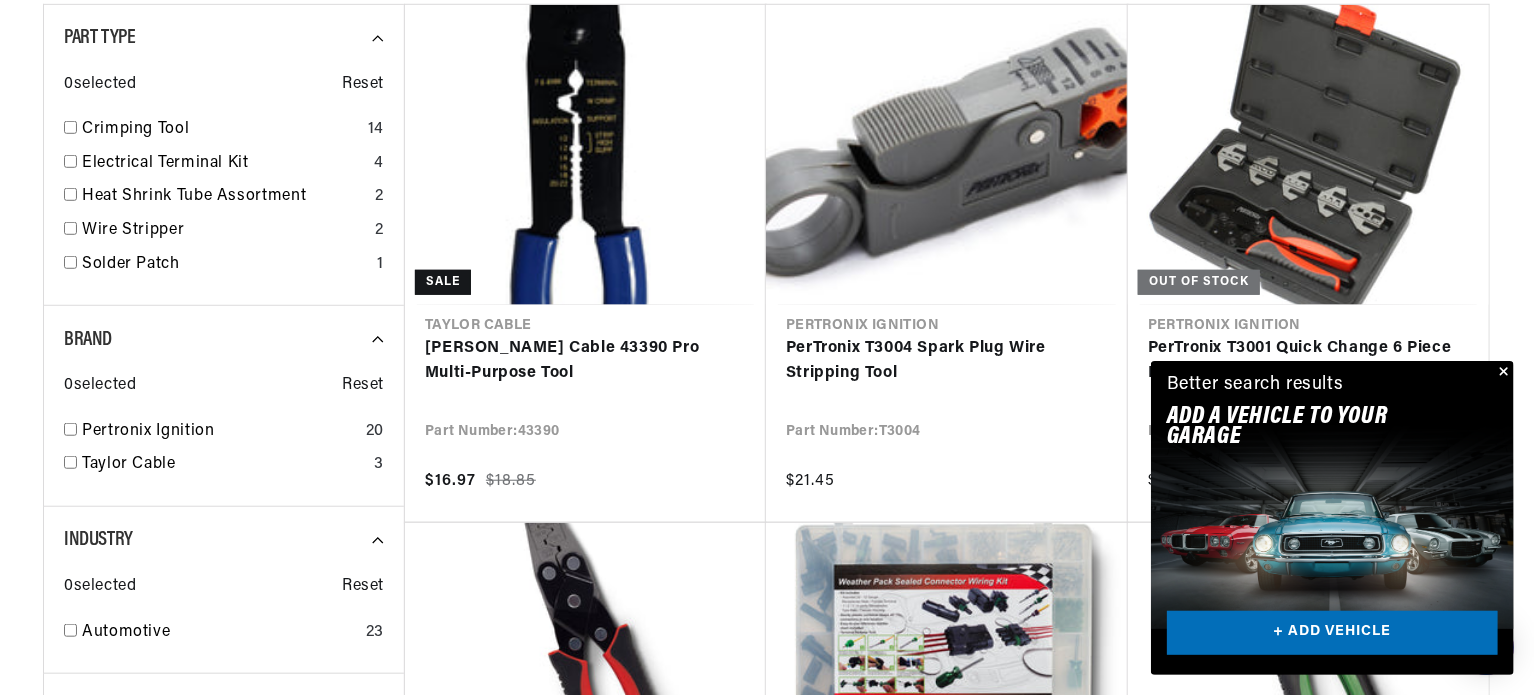 click at bounding box center [1502, 373] 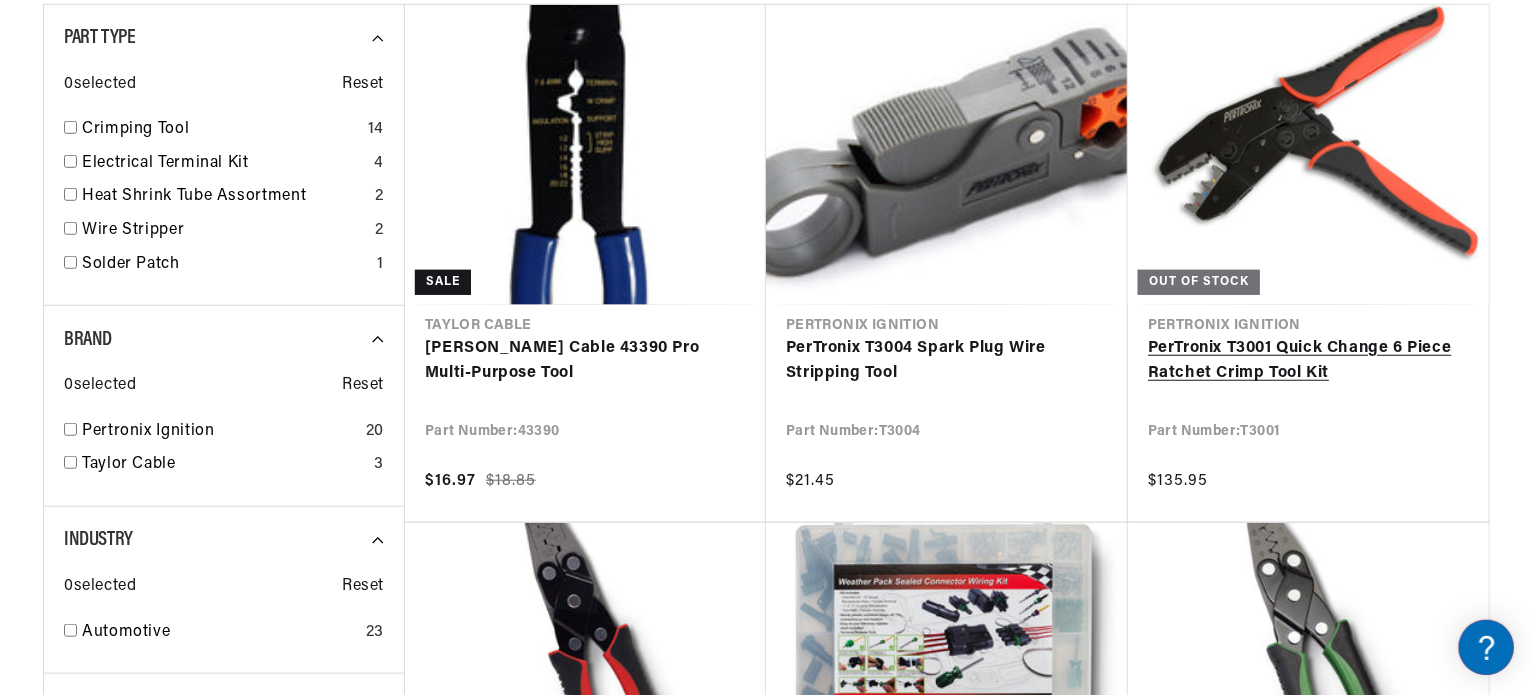 scroll, scrollTop: 0, scrollLeft: 0, axis: both 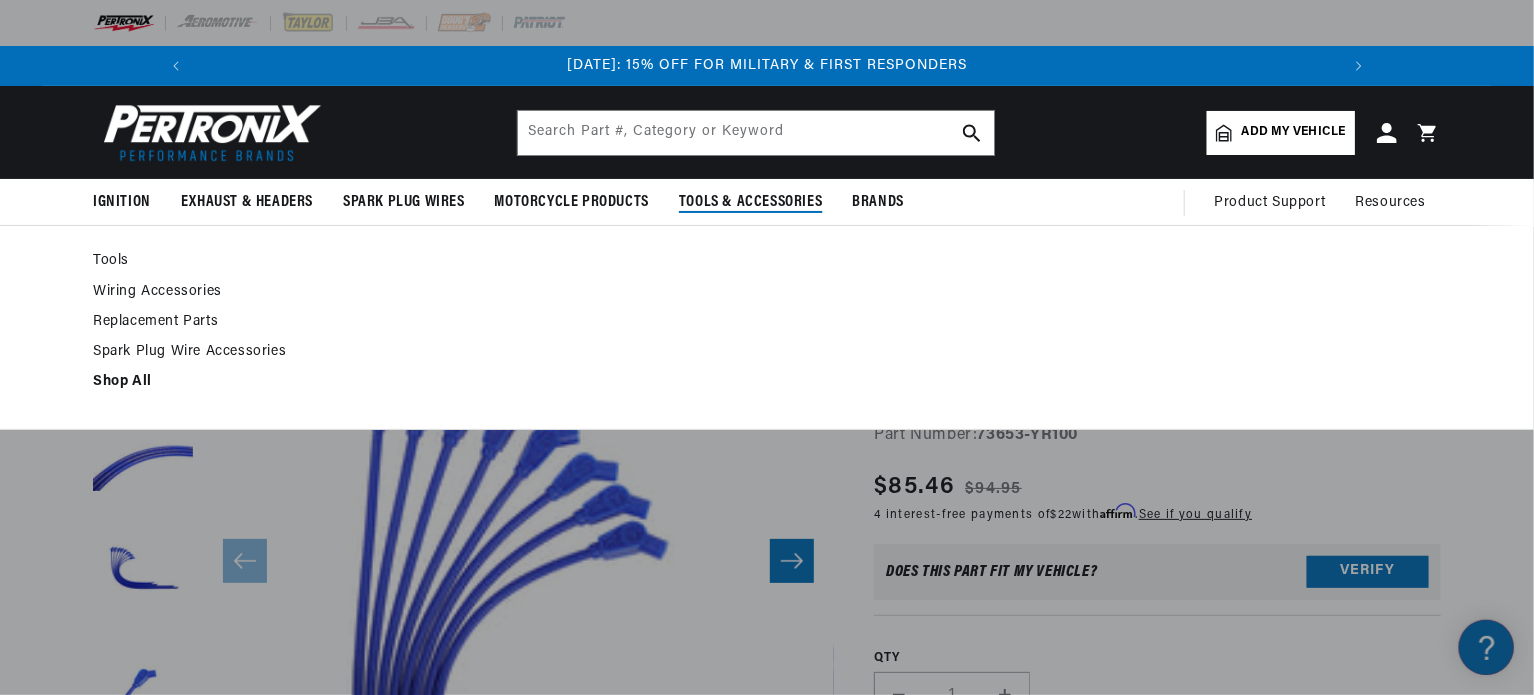 click on "Wiring Accessories" at bounding box center (220, 292) 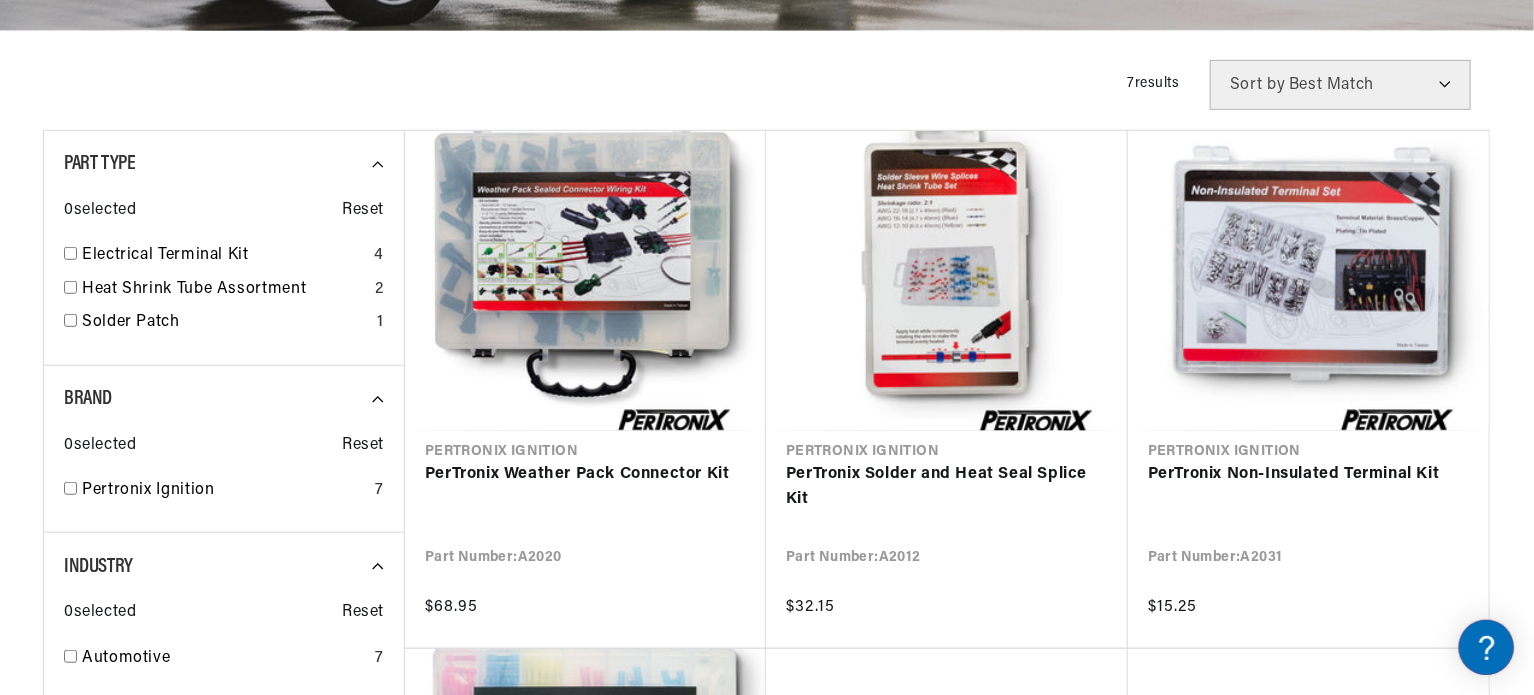 scroll, scrollTop: 500, scrollLeft: 0, axis: vertical 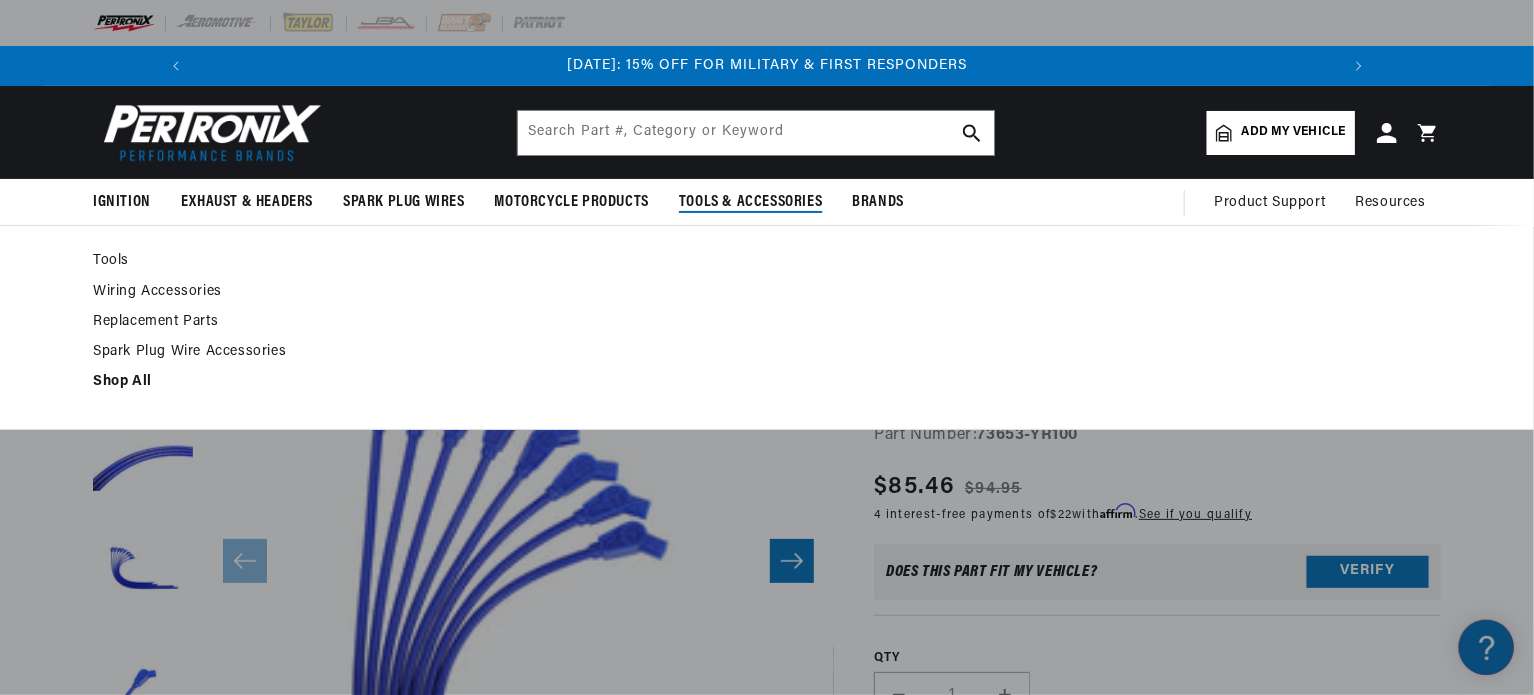 click on "Spark Plug Wire Accessories" at bounding box center (220, 352) 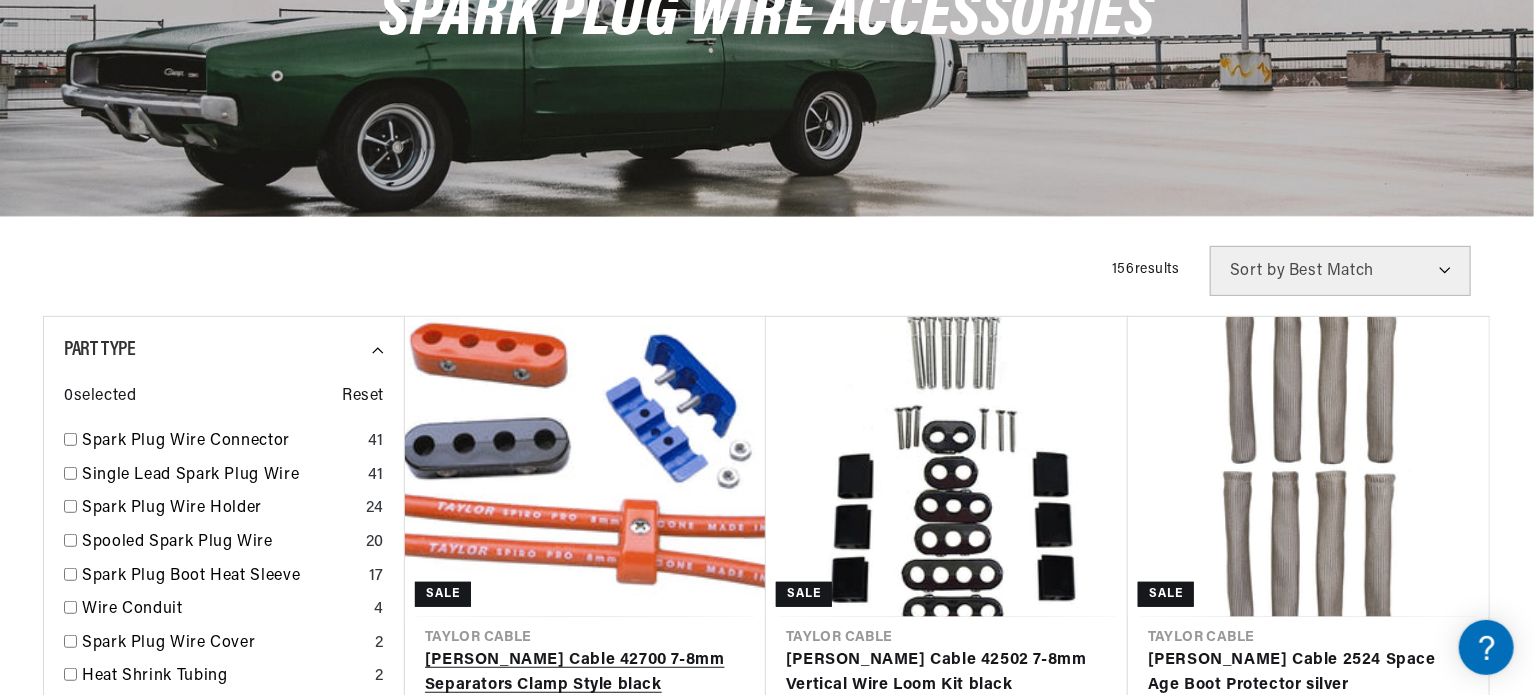 scroll, scrollTop: 300, scrollLeft: 0, axis: vertical 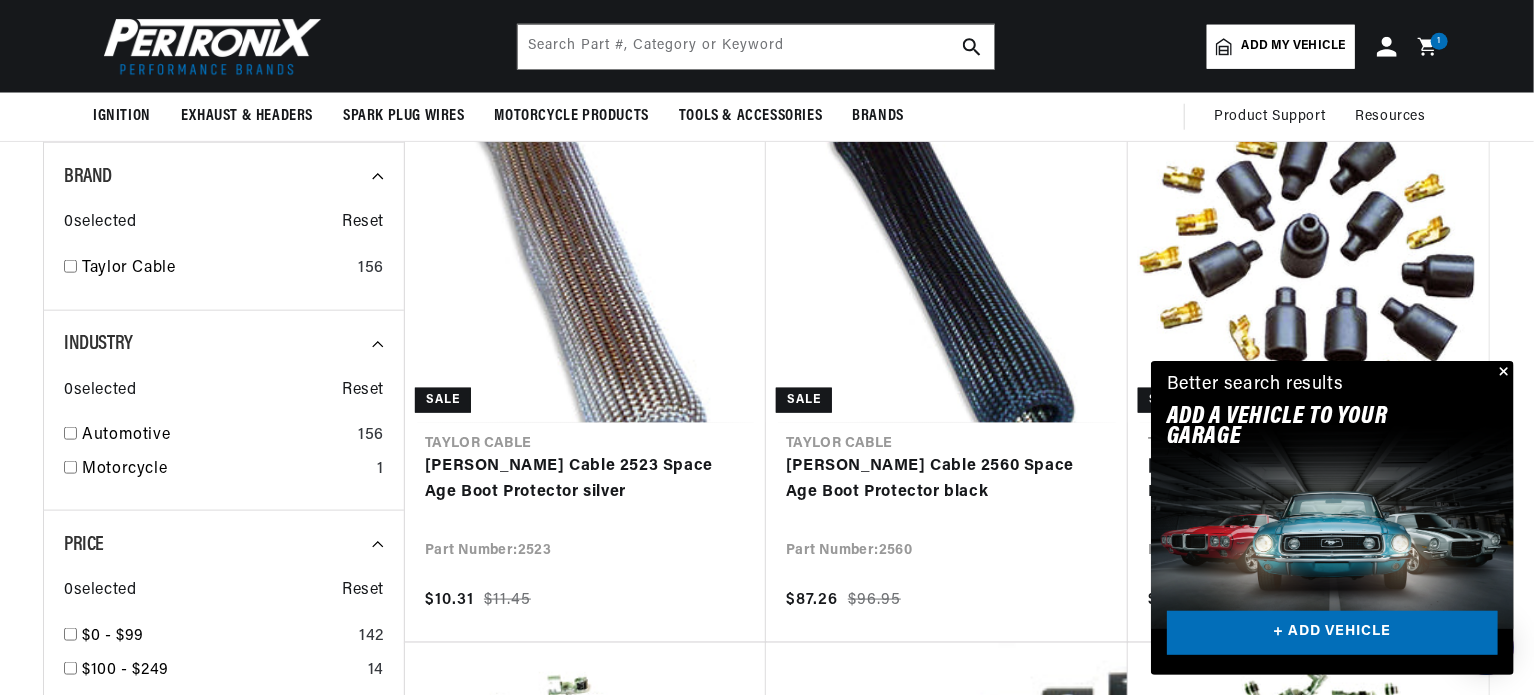click at bounding box center [1502, 373] 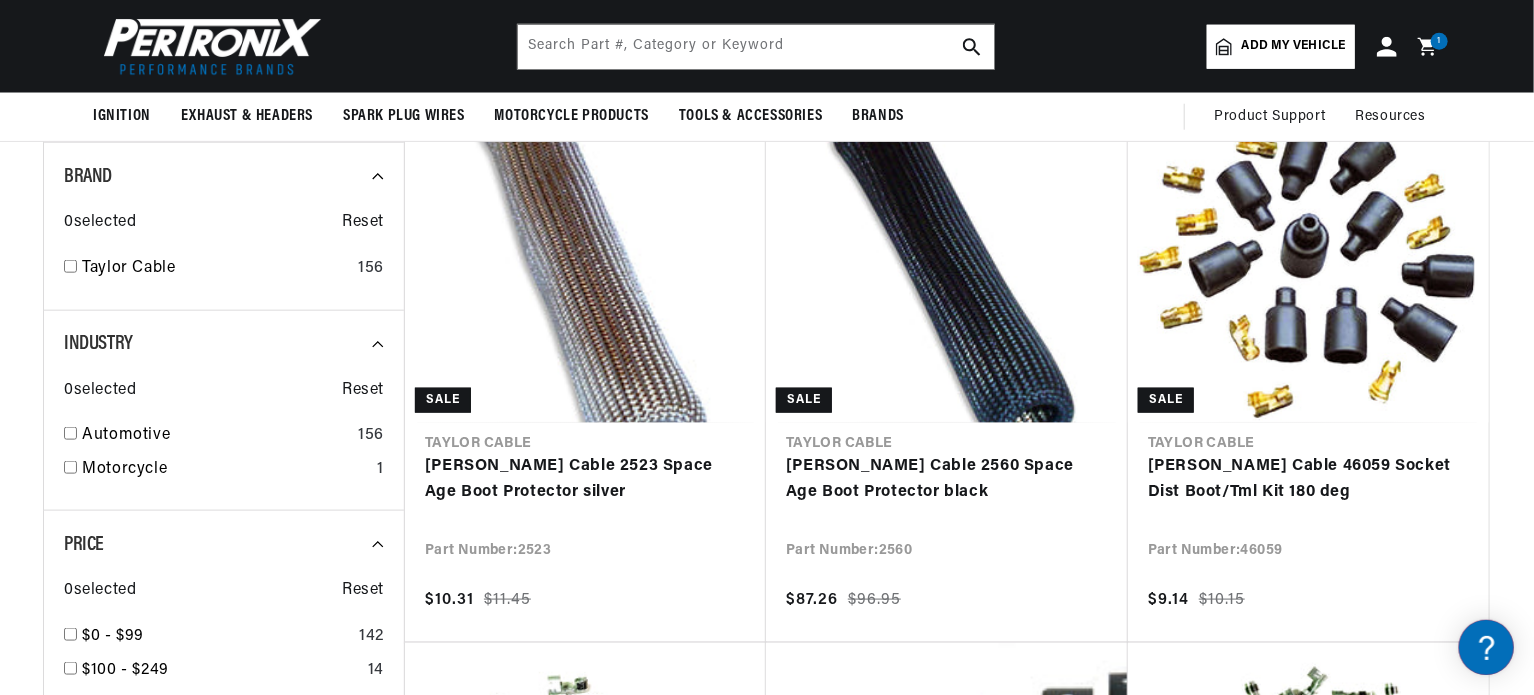 scroll, scrollTop: 0, scrollLeft: 0, axis: both 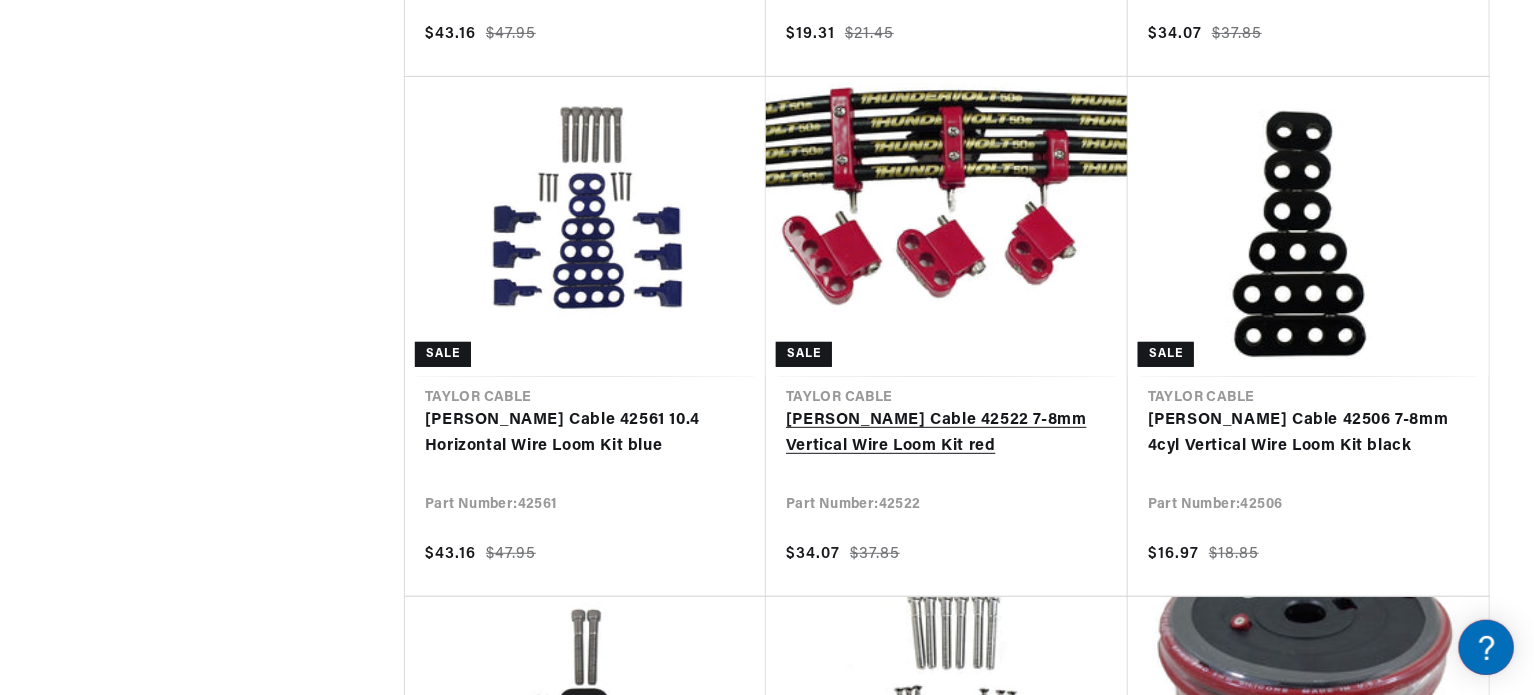 click on "Taylor Cable  42522 7-8mm Vertical Wire Loom Kit red" at bounding box center [947, 433] 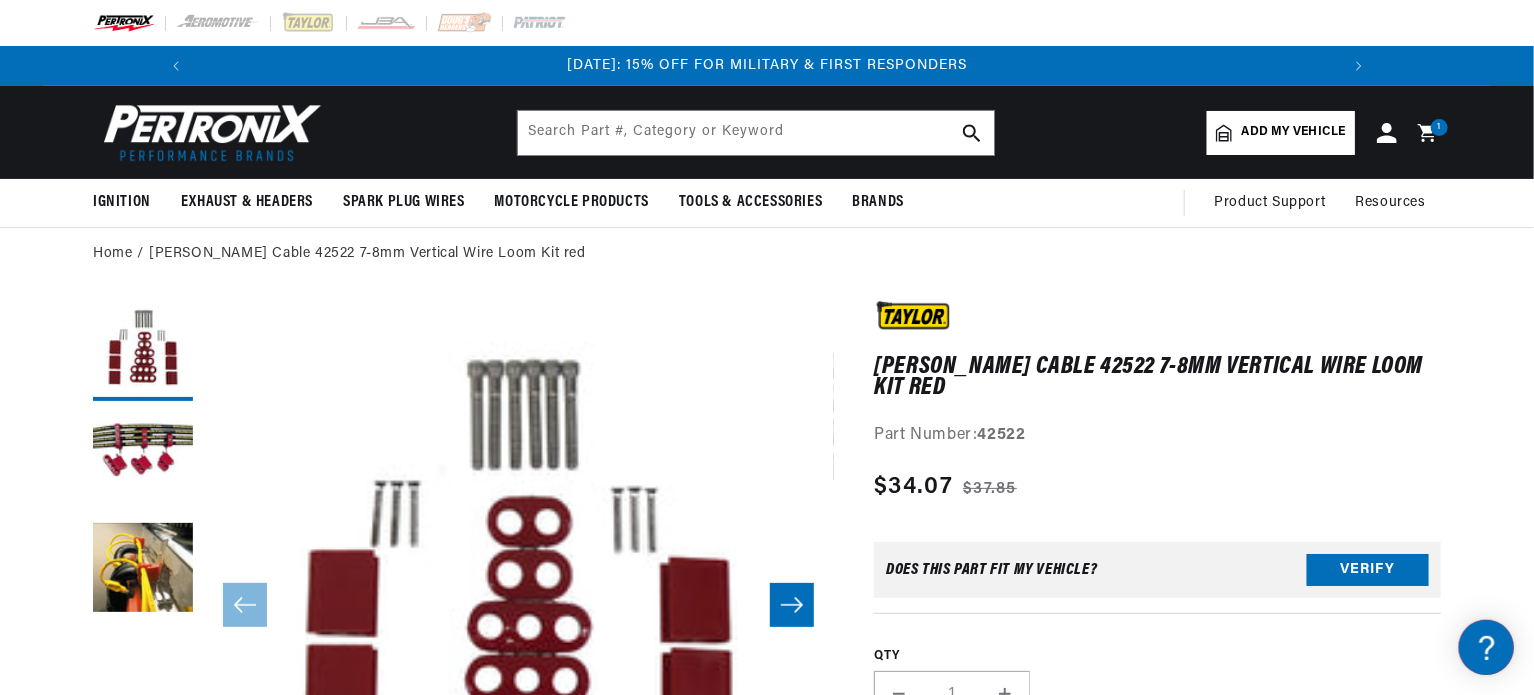 scroll, scrollTop: 133, scrollLeft: 0, axis: vertical 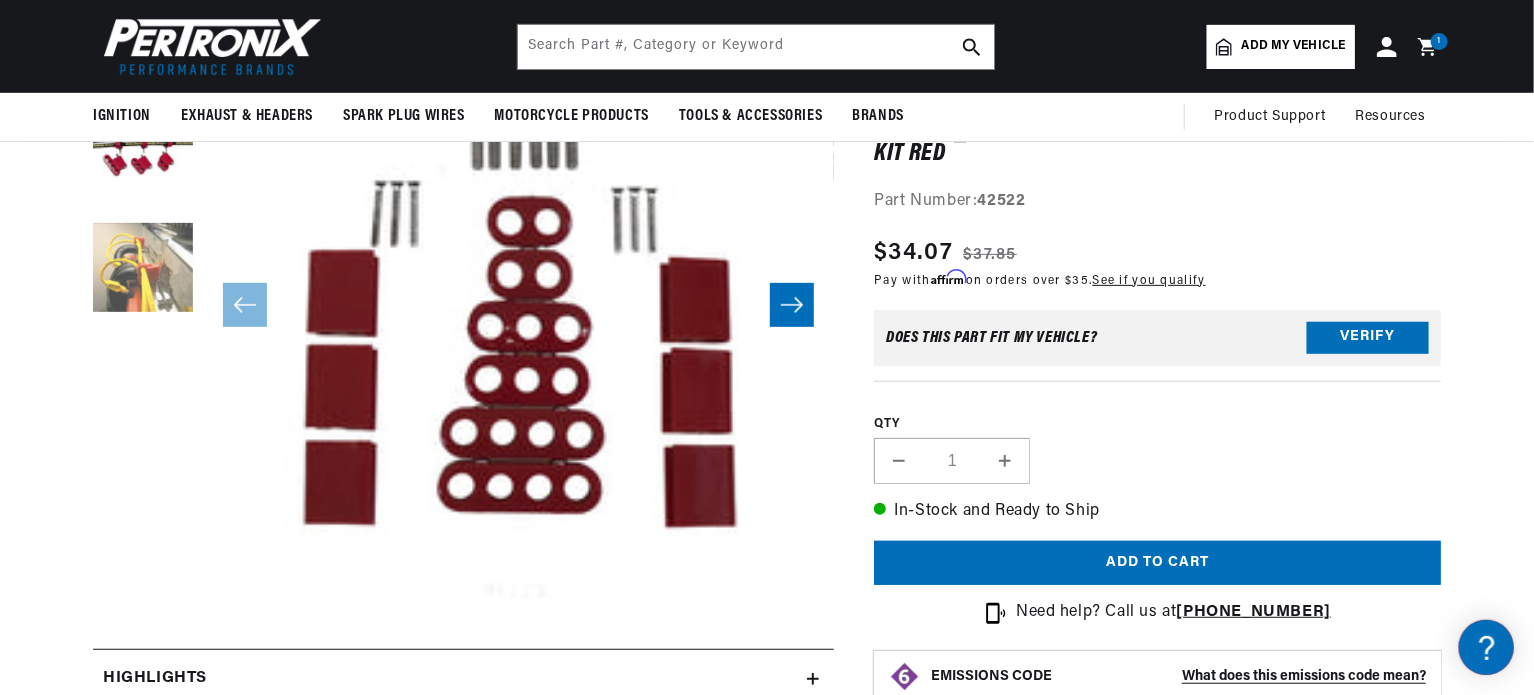 click at bounding box center [143, 271] 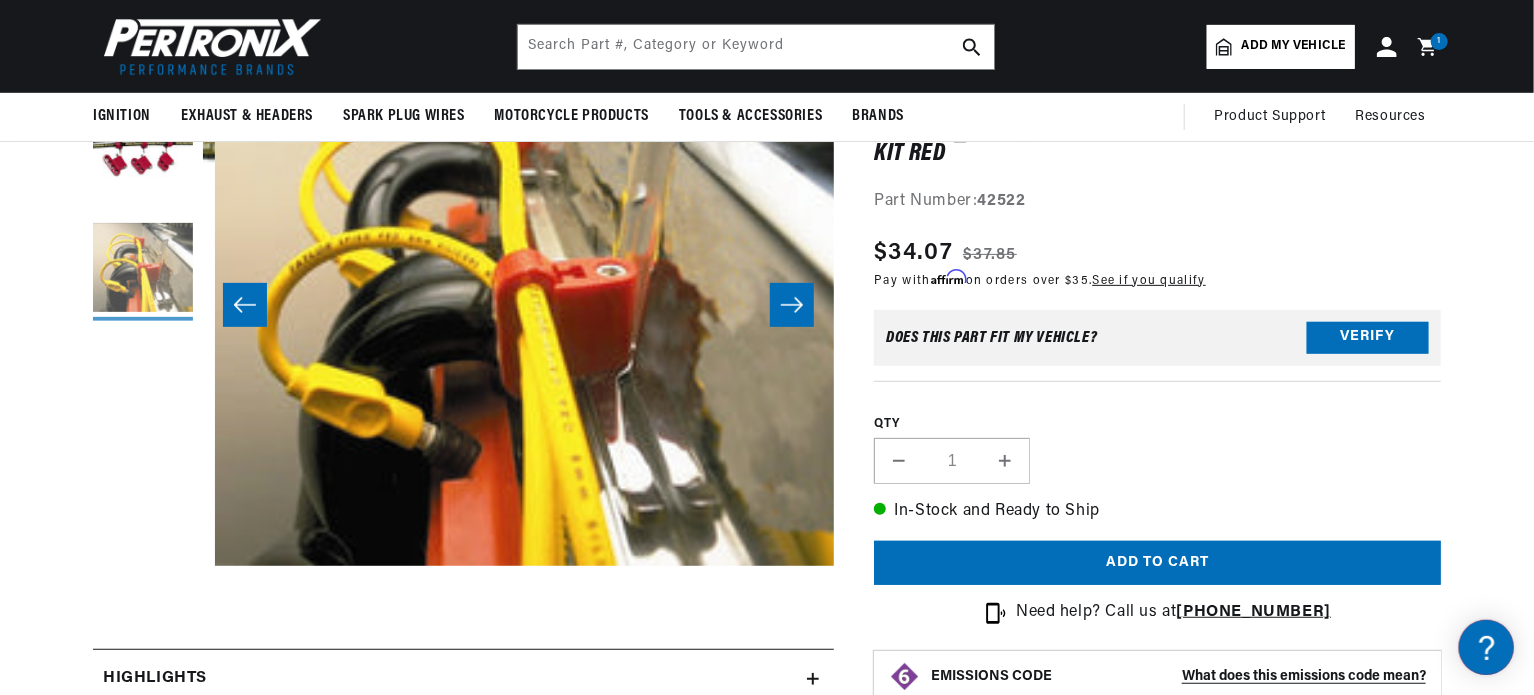 scroll, scrollTop: 0, scrollLeft: 1263, axis: horizontal 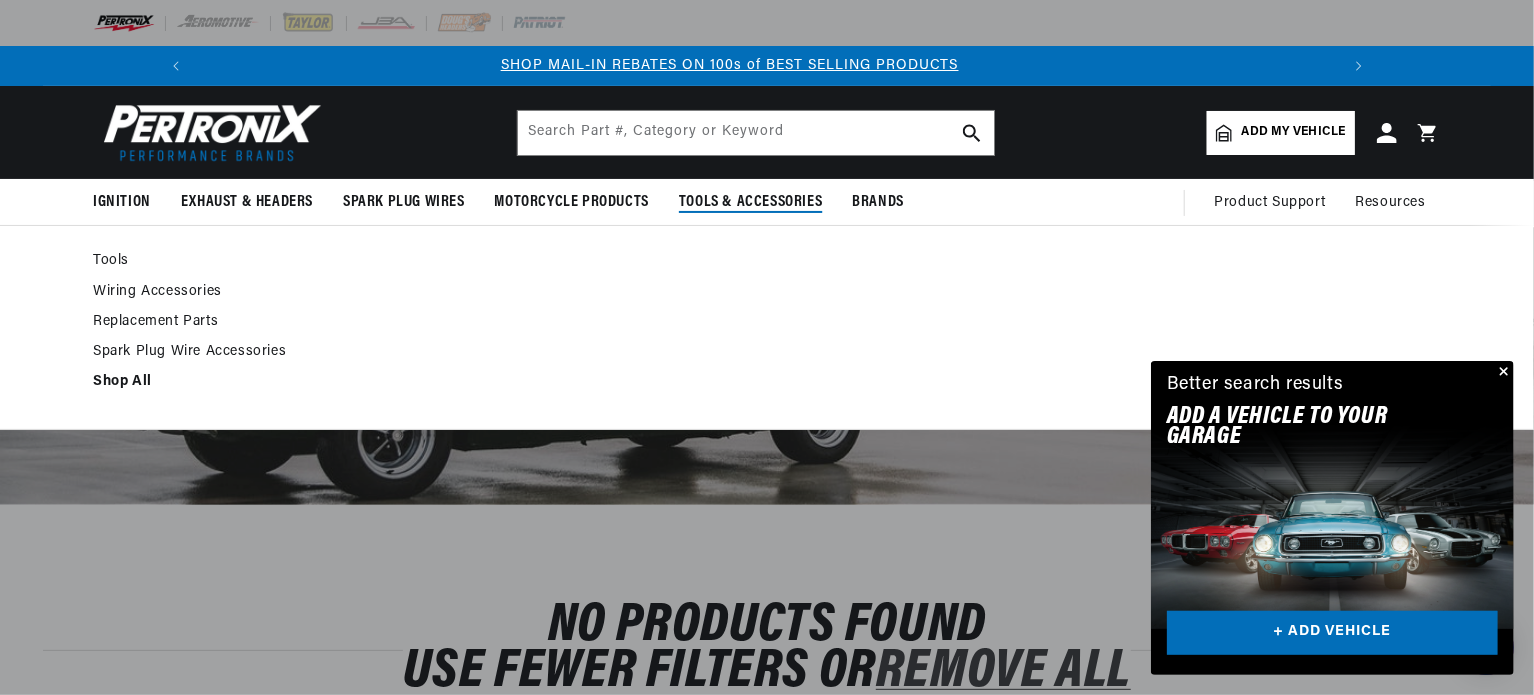 click on "Spark Plug Wire Accessories" at bounding box center (220, 352) 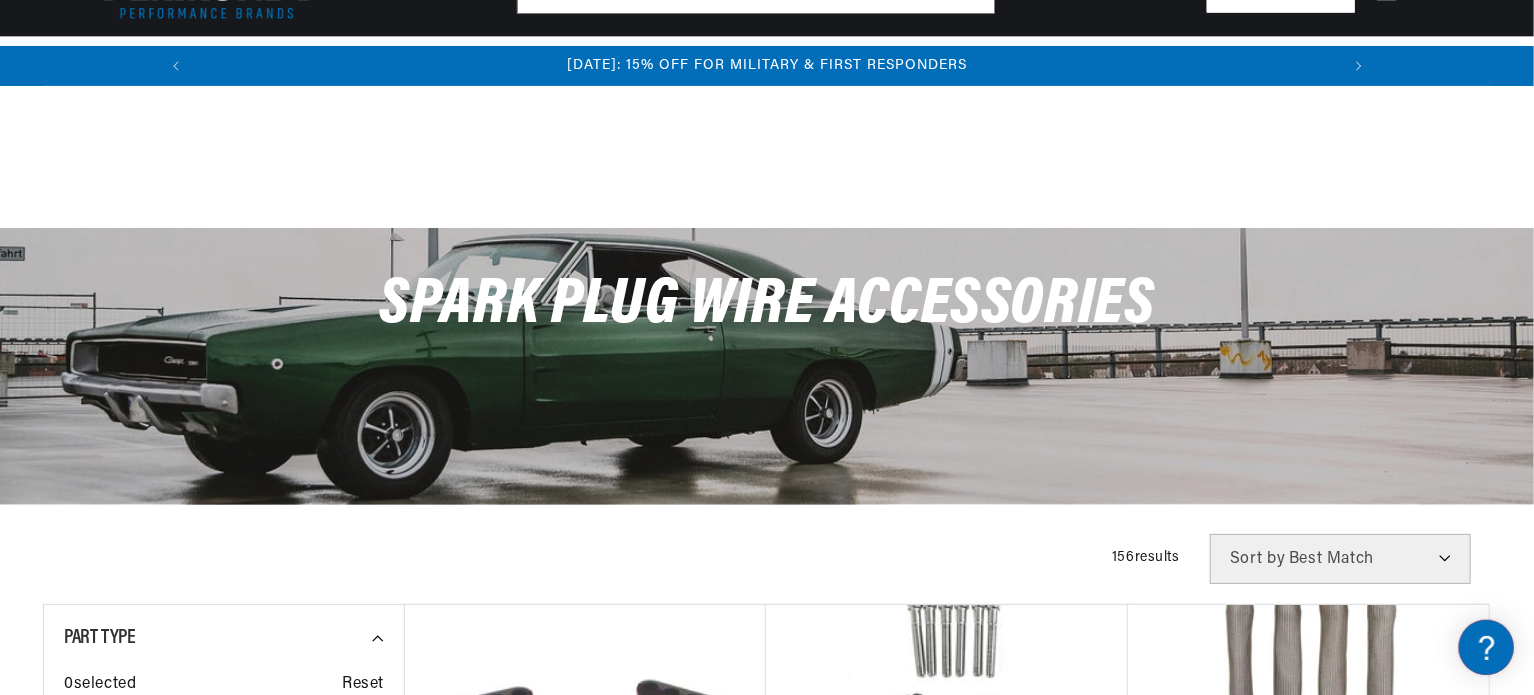 scroll, scrollTop: 300, scrollLeft: 0, axis: vertical 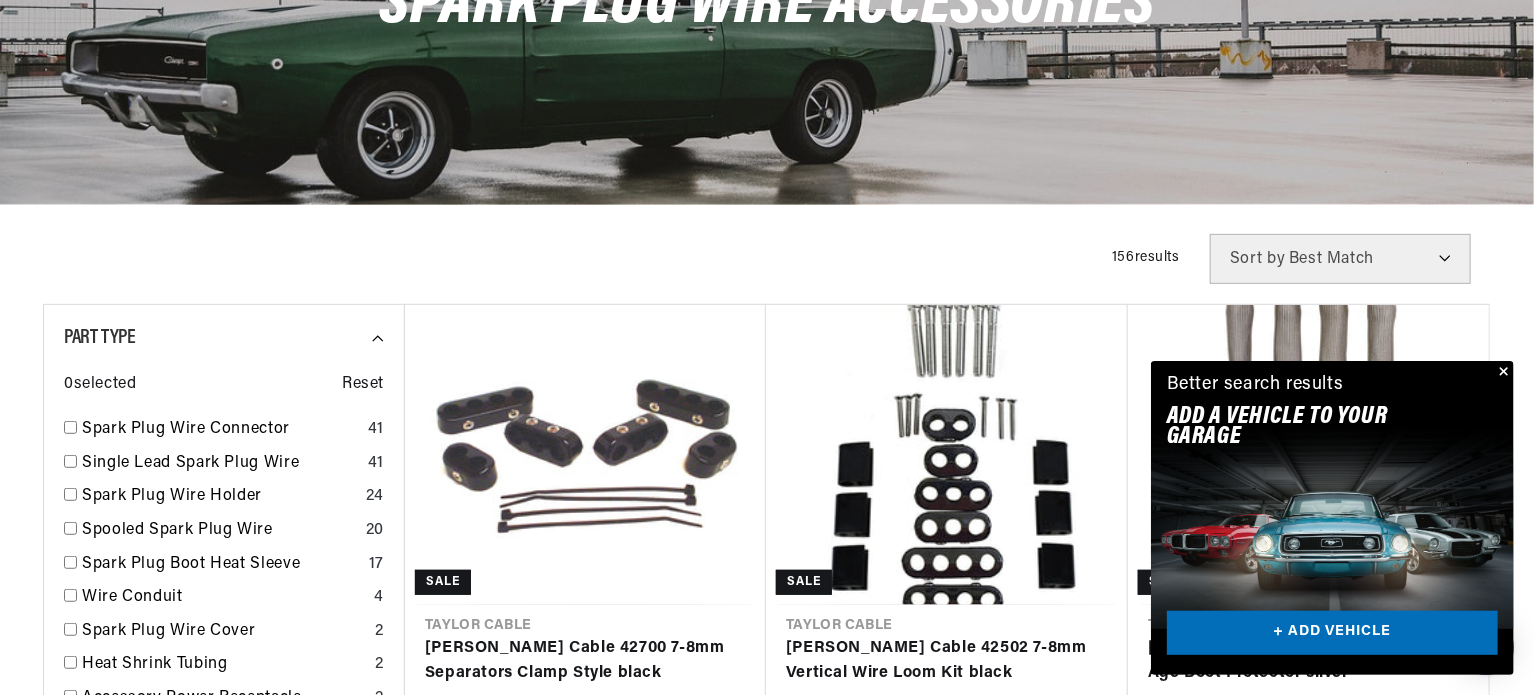 click at bounding box center [1502, 373] 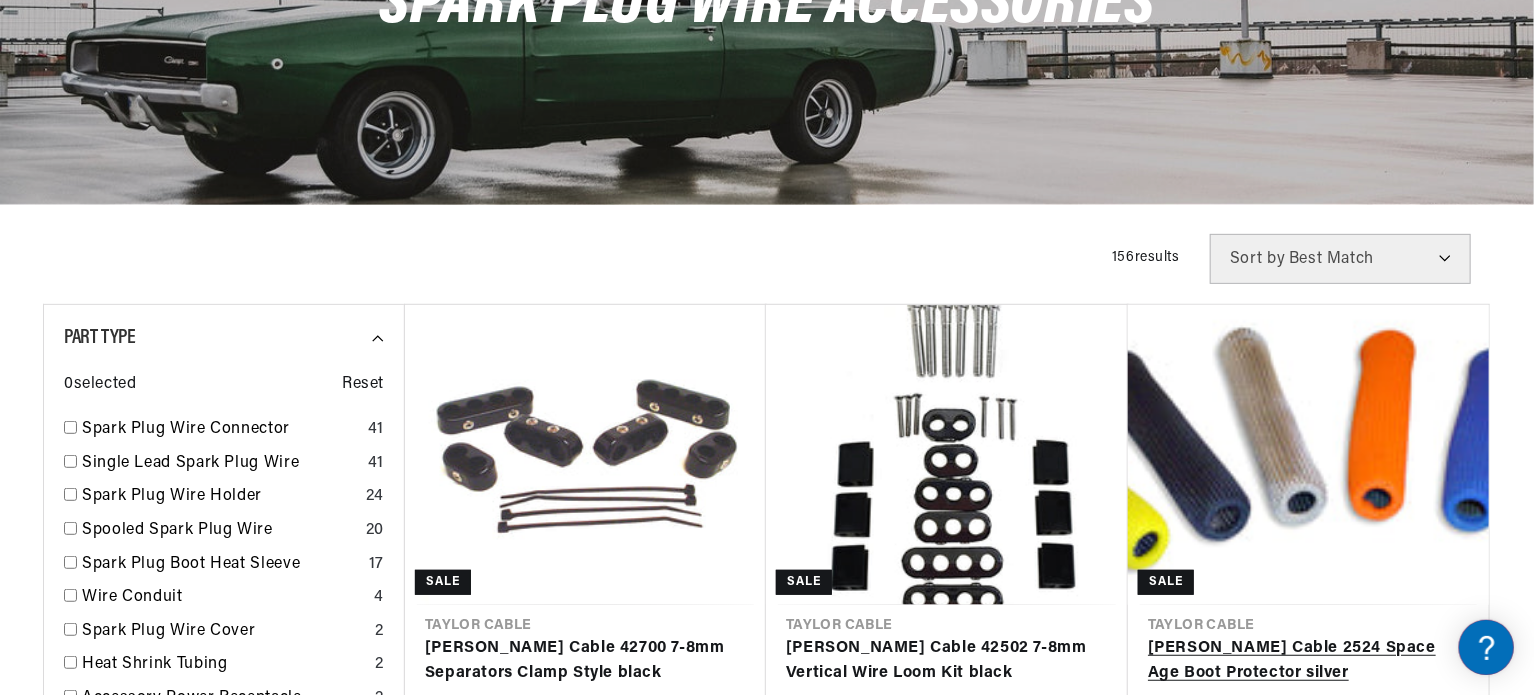 scroll, scrollTop: 0, scrollLeft: 1180, axis: horizontal 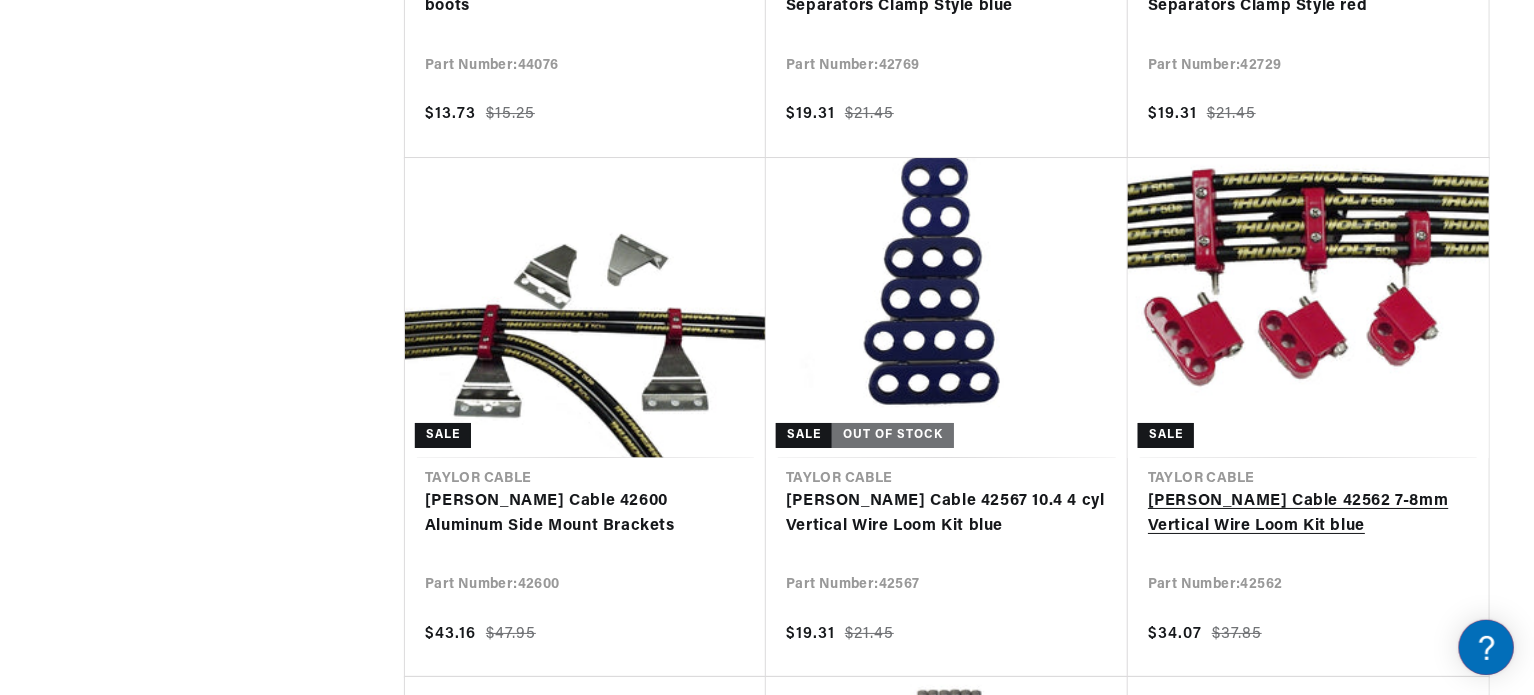 click on "[PERSON_NAME] Cable  42562 7-8mm Vertical Wire Loom Kit blue" at bounding box center (1308, 514) 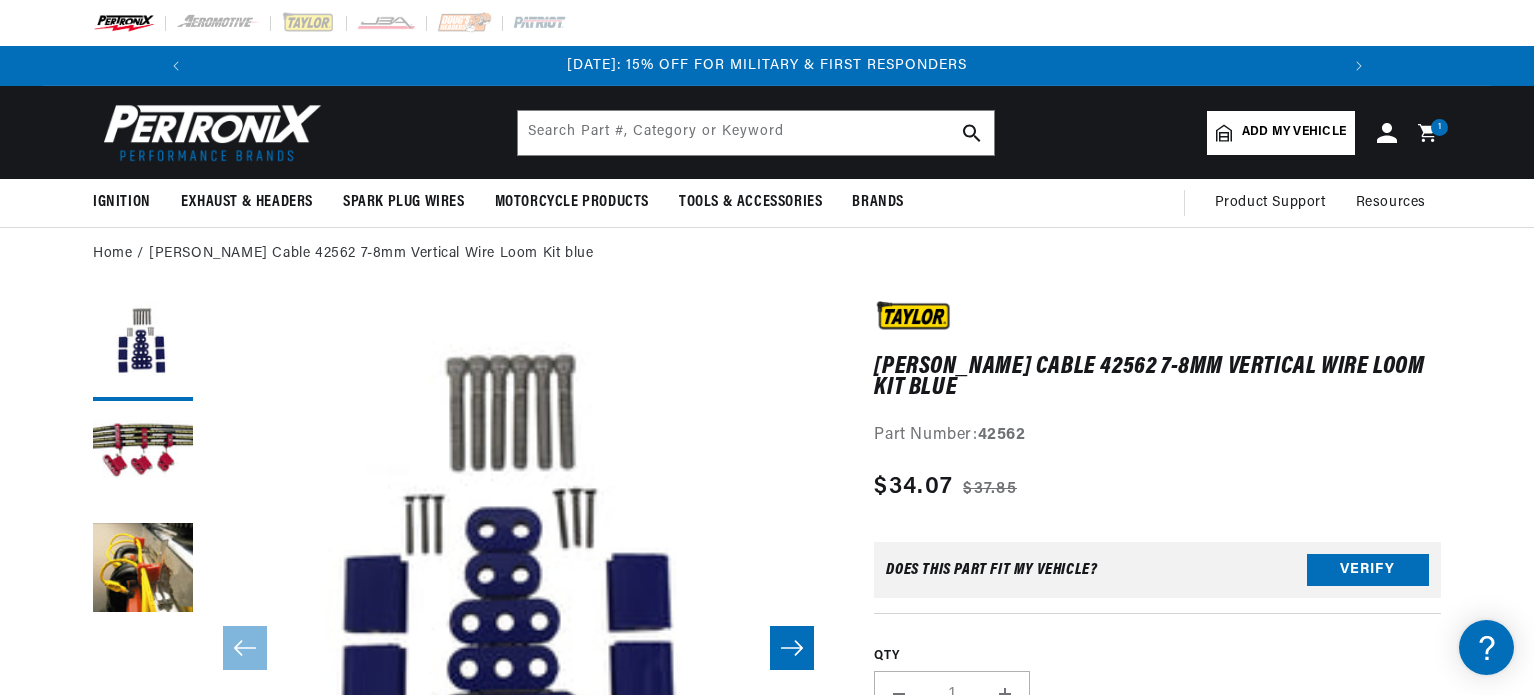 scroll, scrollTop: 0, scrollLeft: 0, axis: both 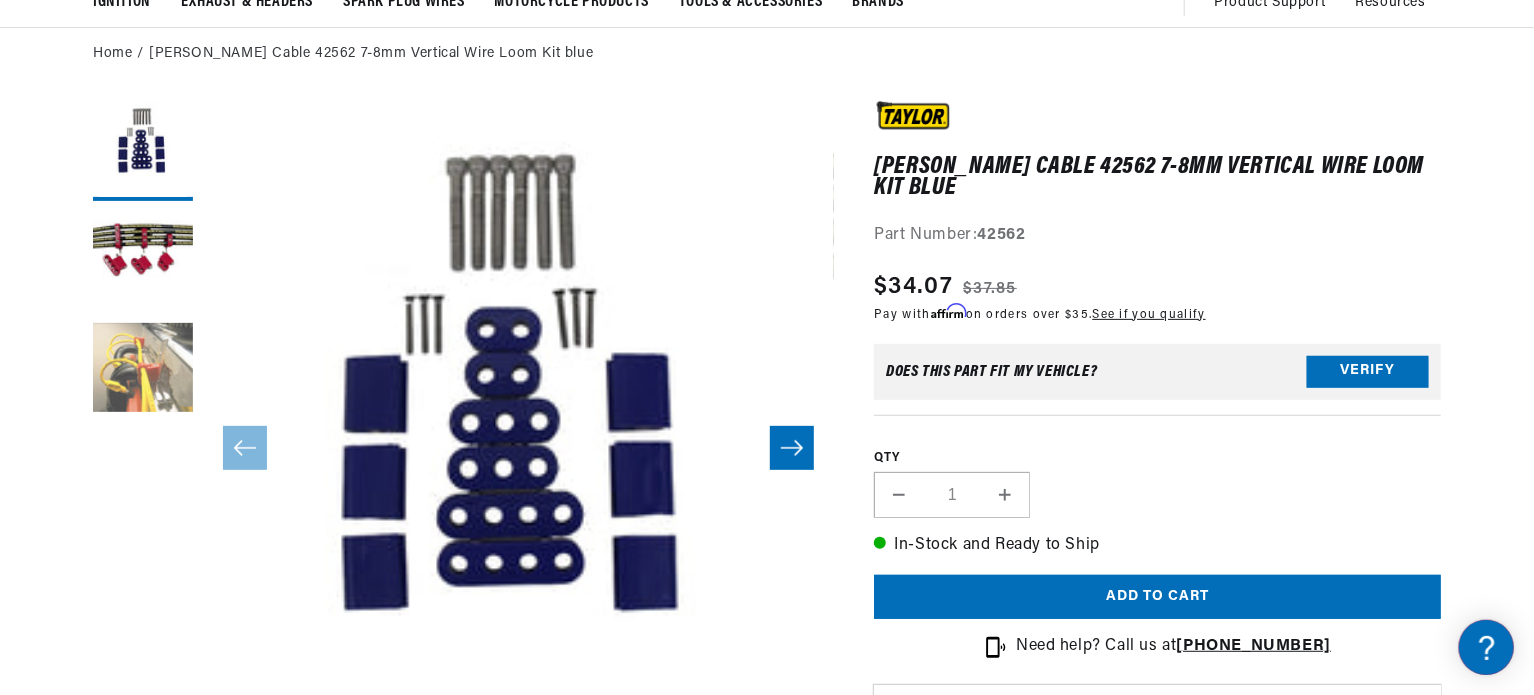 click at bounding box center [143, 371] 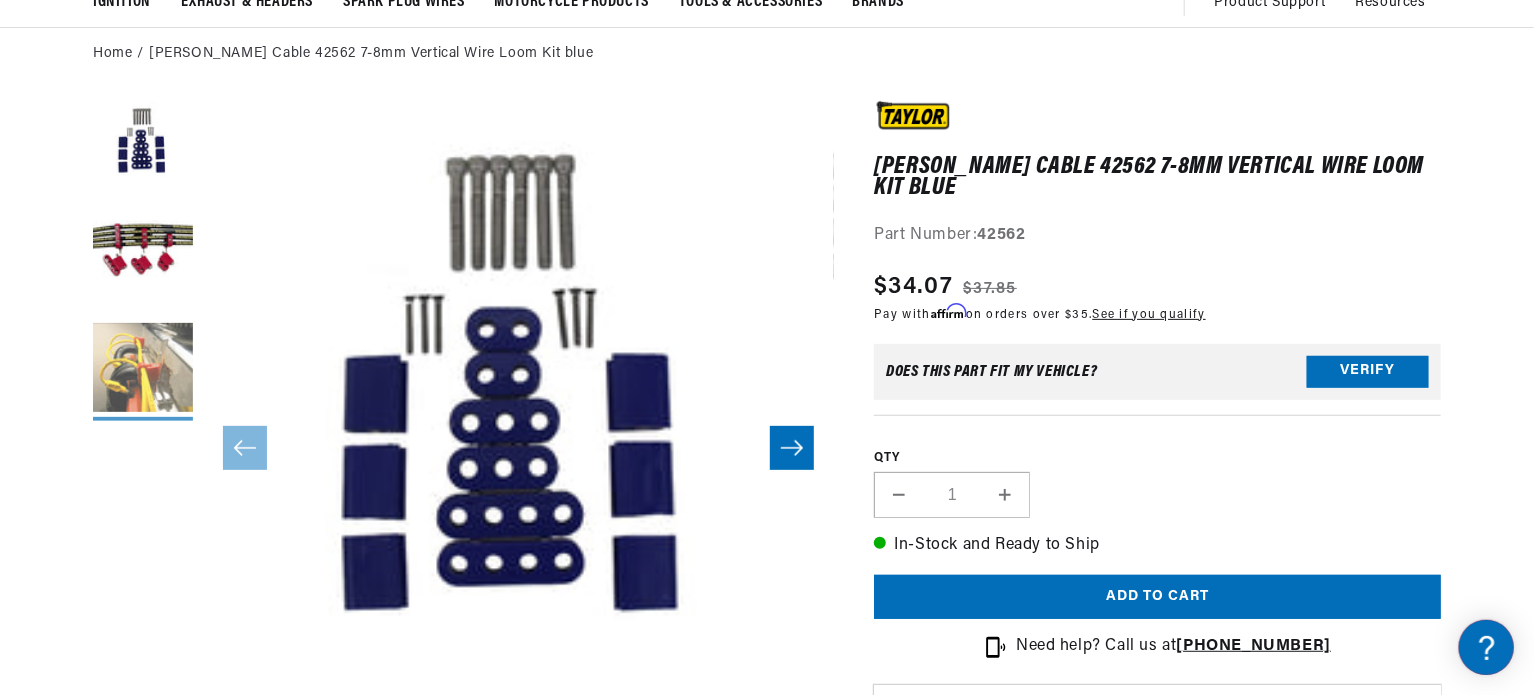 scroll, scrollTop: 0, scrollLeft: 684, axis: horizontal 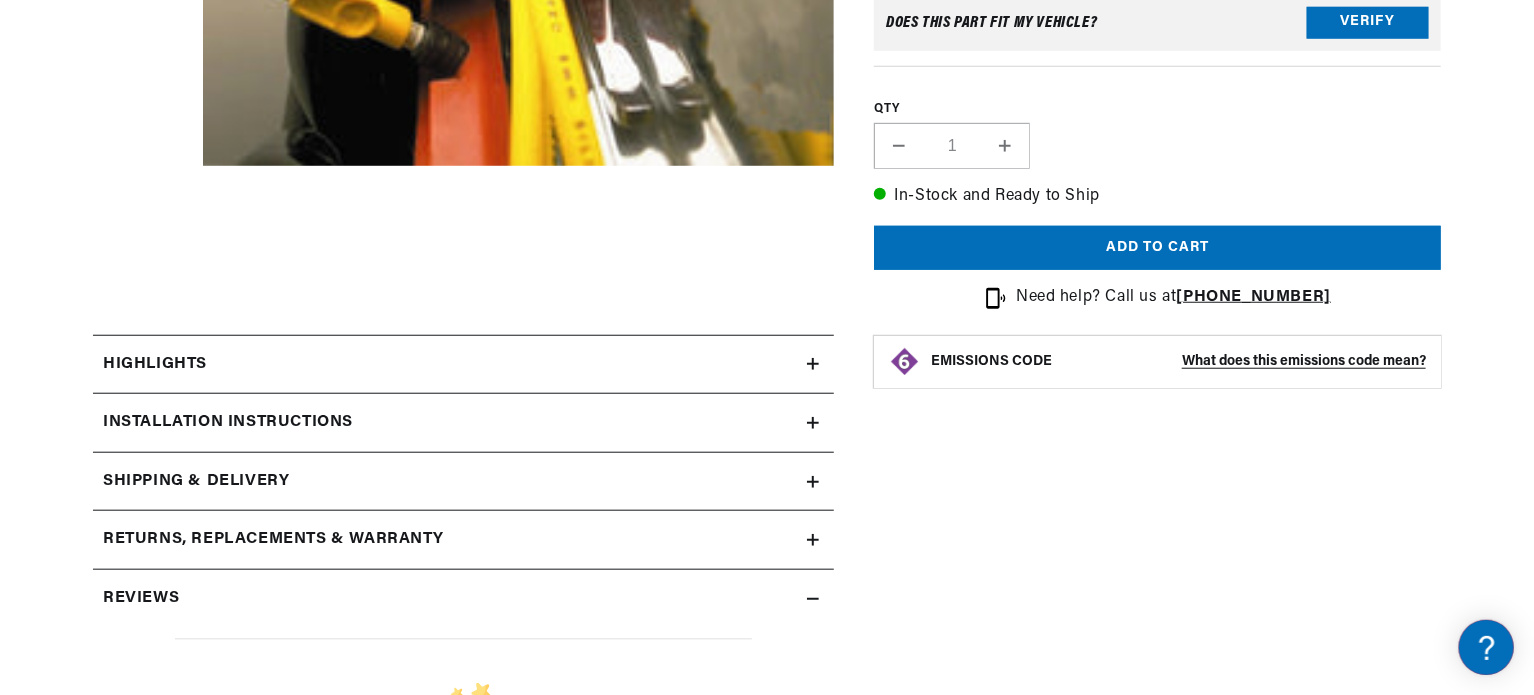 click on "Highlights" at bounding box center (450, 365) 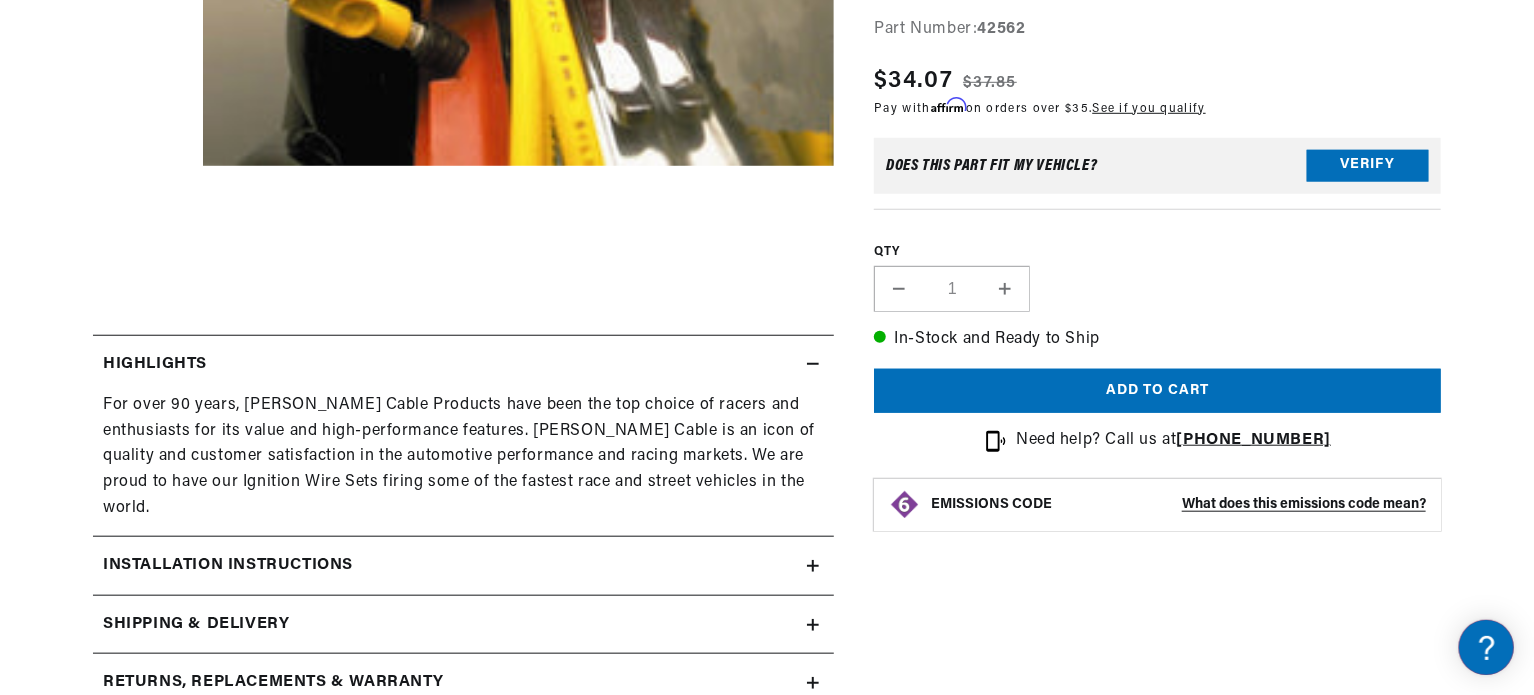 scroll, scrollTop: 0, scrollLeft: 0, axis: both 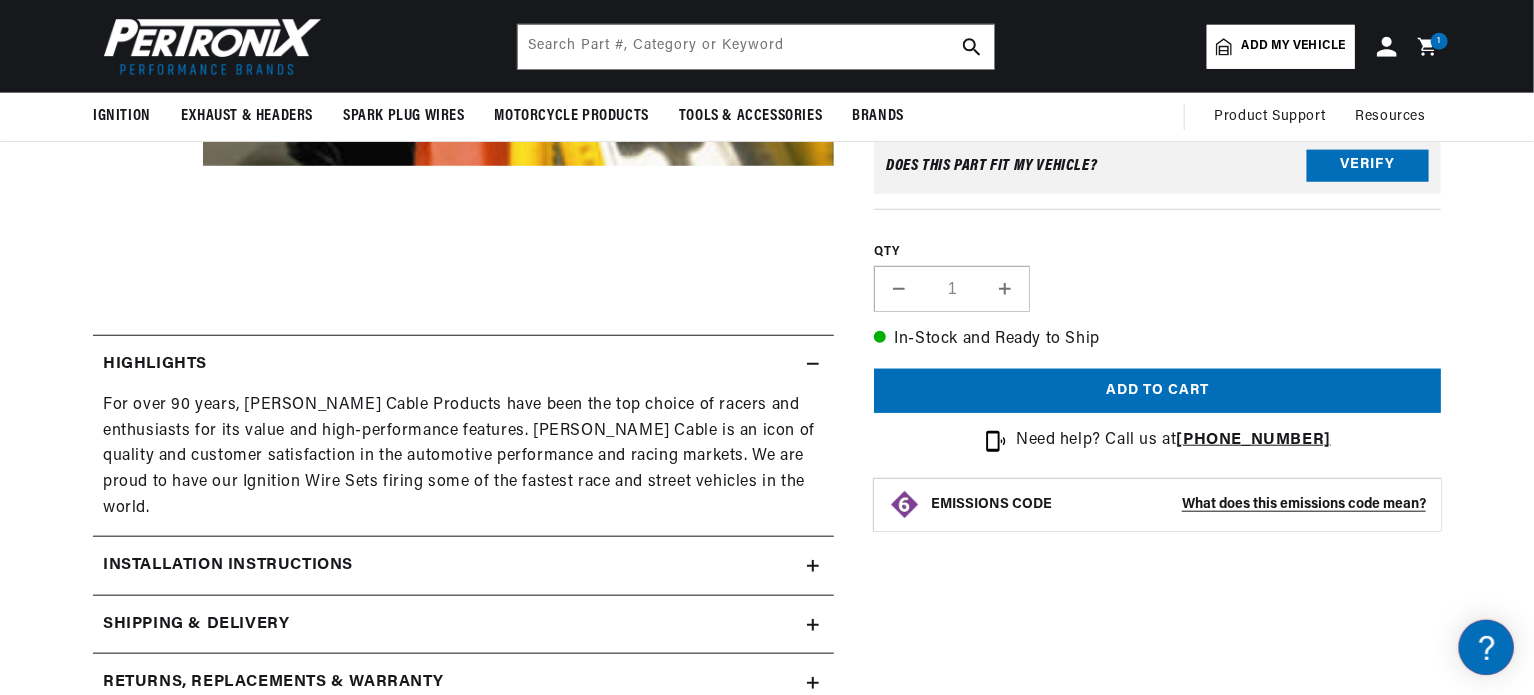click on "Highlights" at bounding box center [450, 365] 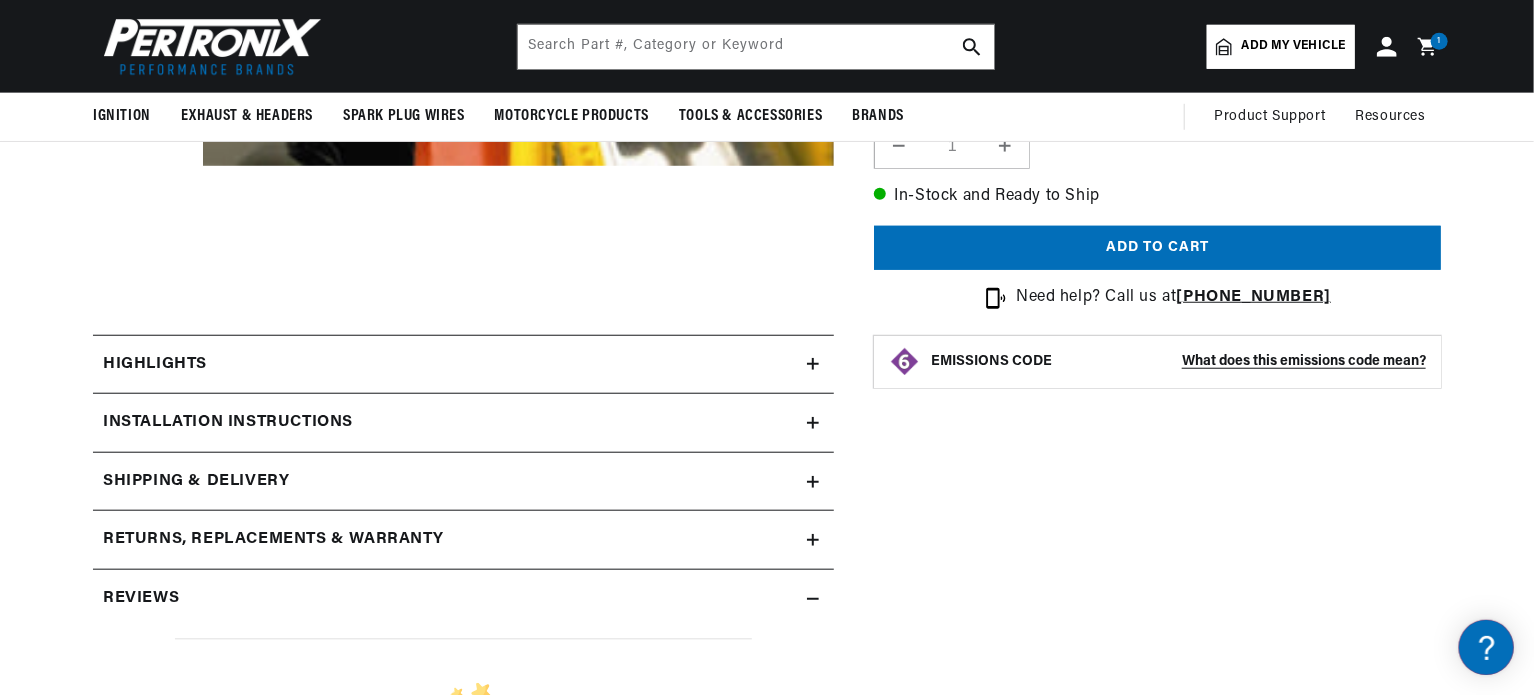 click on "Installation instructions" at bounding box center (450, 365) 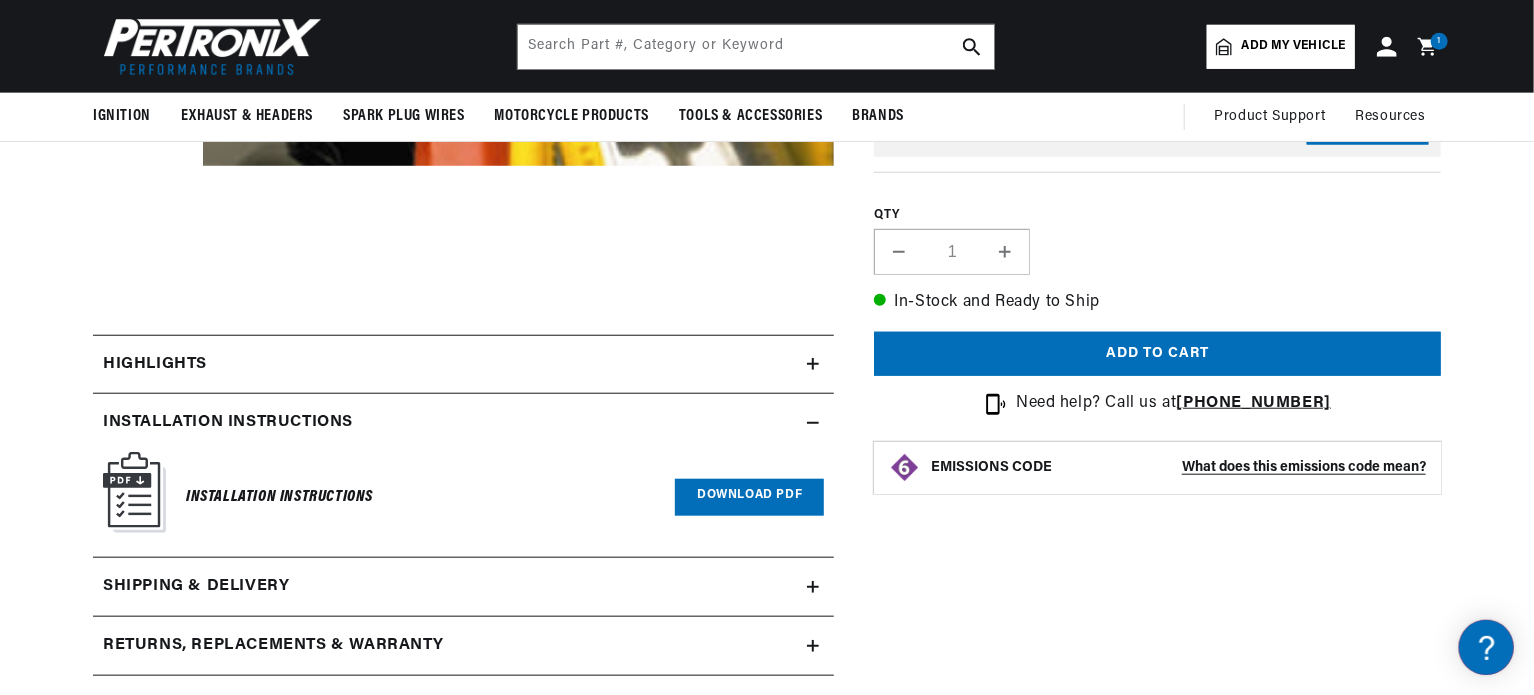 click on "Installation Instructions" at bounding box center [279, 497] 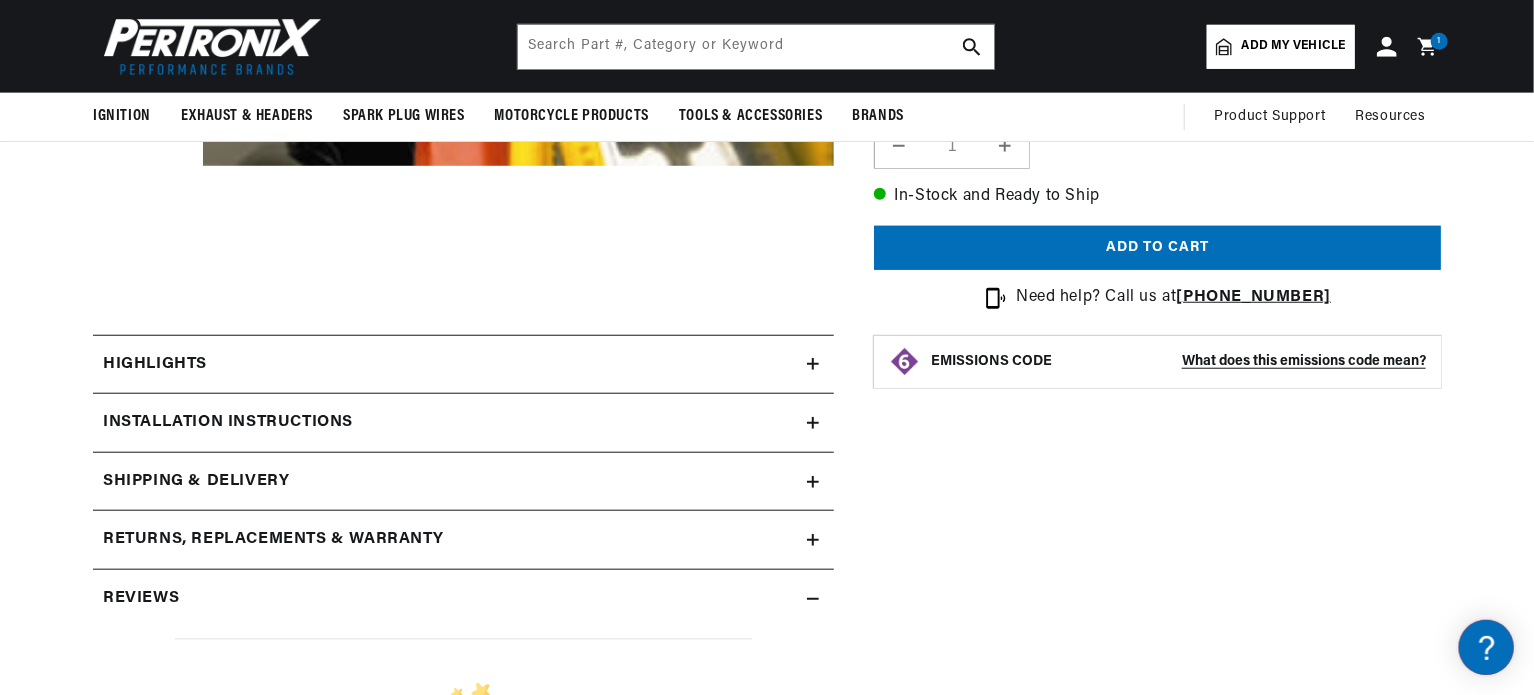 scroll, scrollTop: 0, scrollLeft: 1180, axis: horizontal 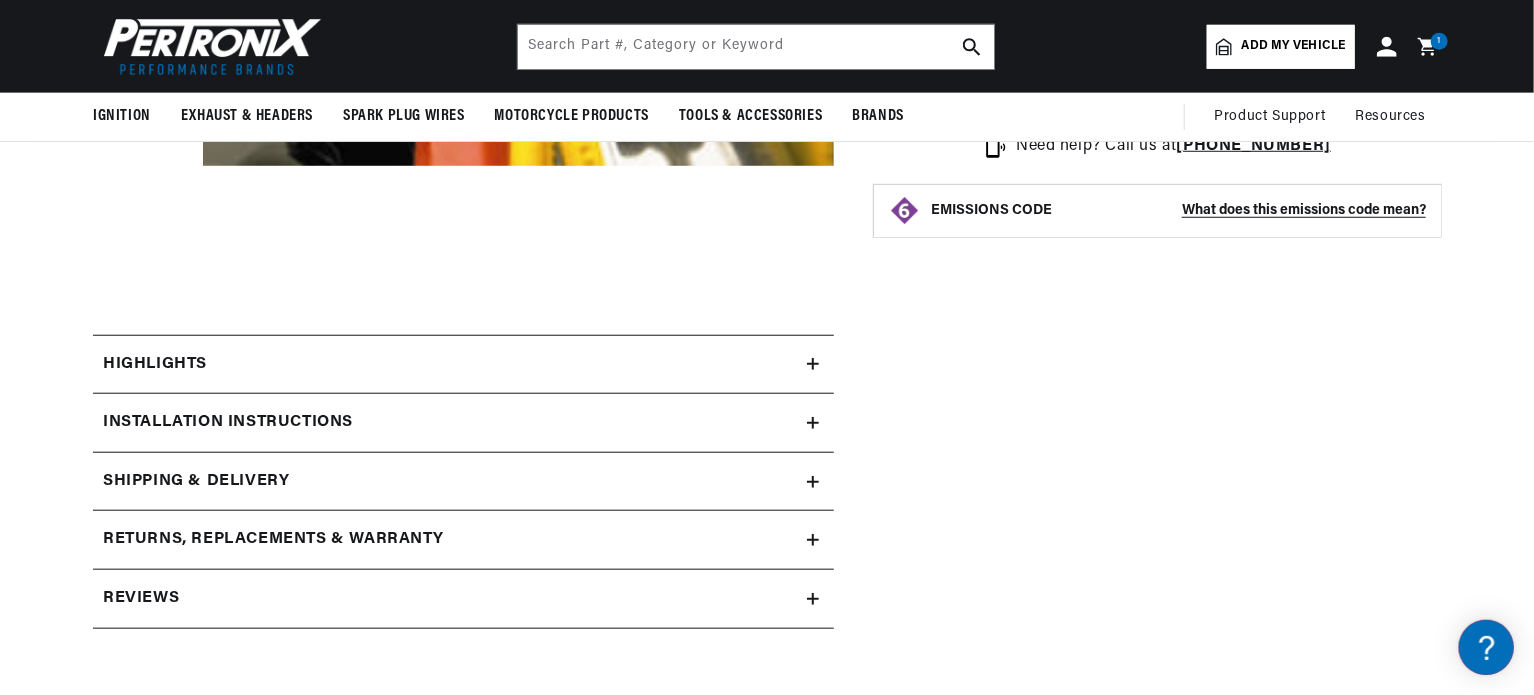 click on "Reviews" at bounding box center [450, 365] 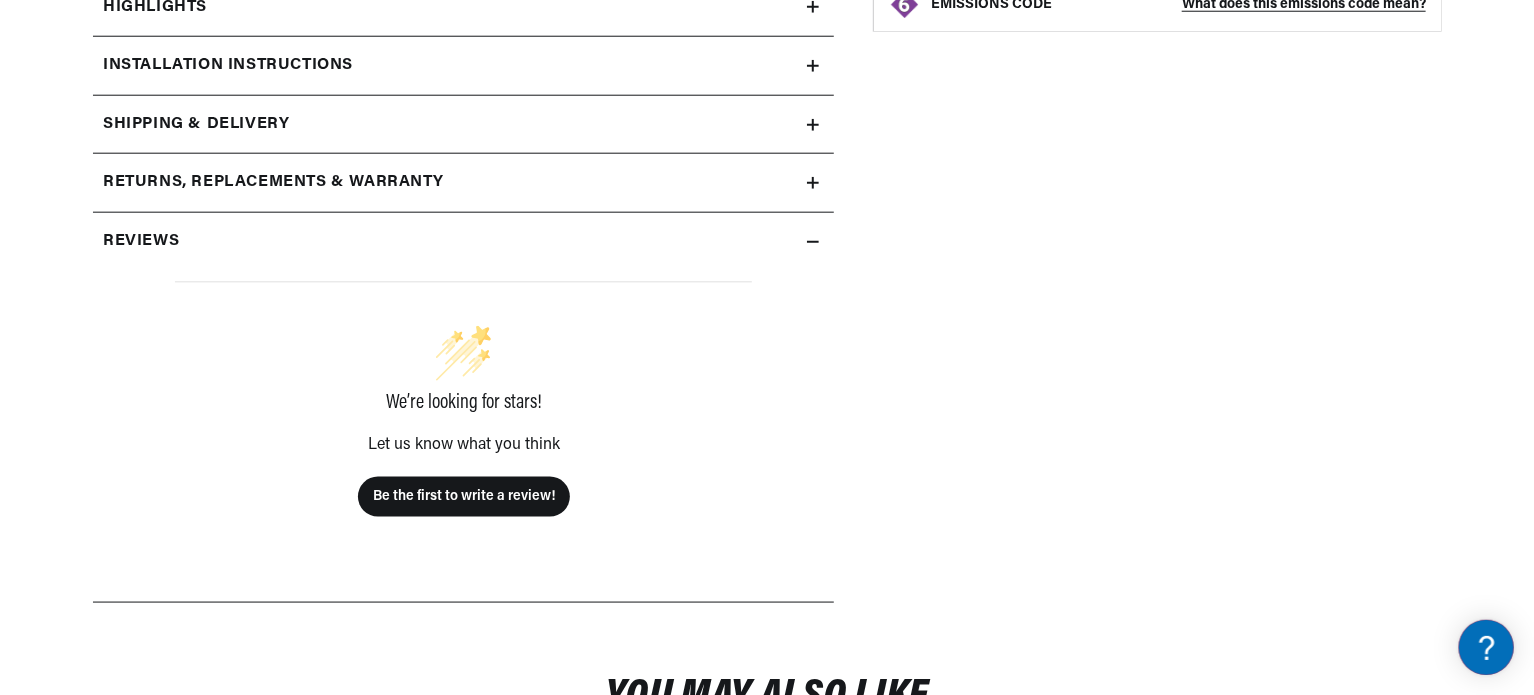 scroll, scrollTop: 1100, scrollLeft: 0, axis: vertical 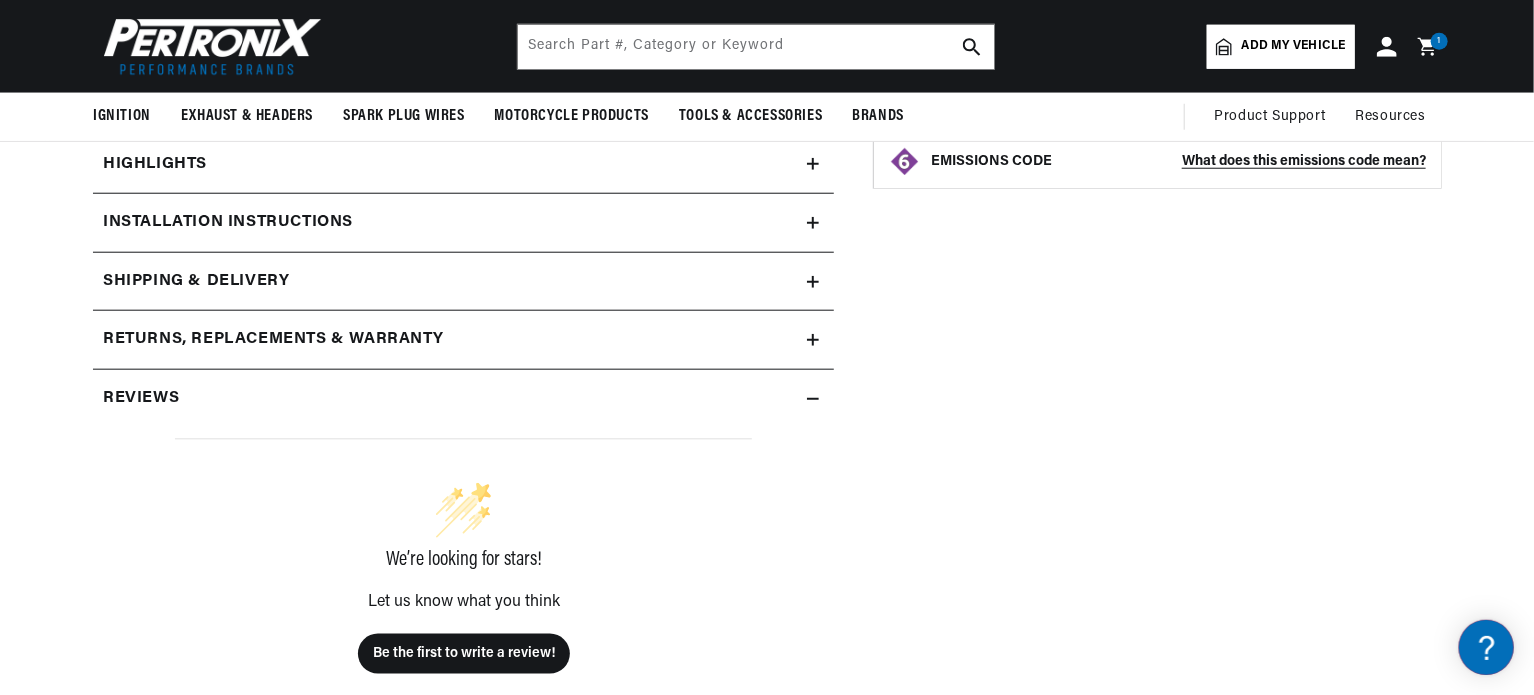 click on "Reviews" at bounding box center (450, 165) 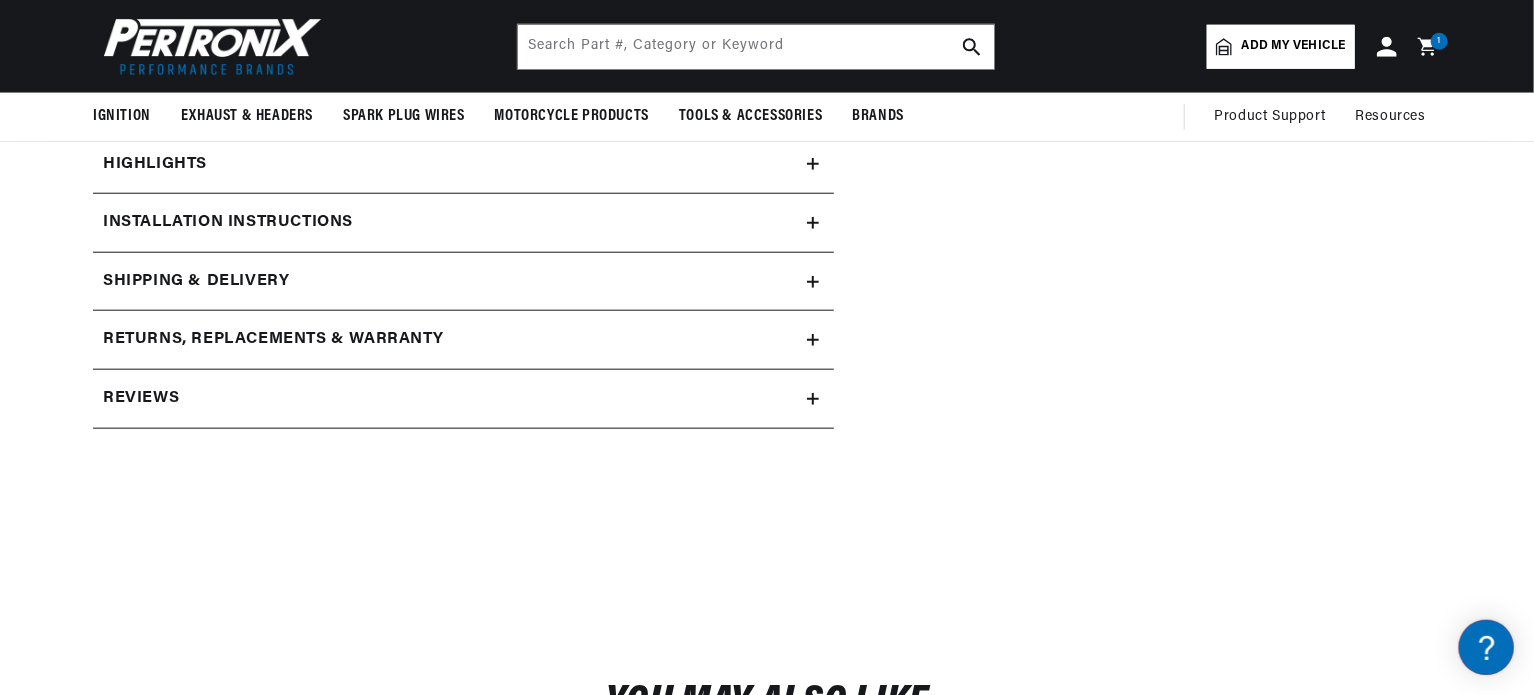 scroll, scrollTop: 0, scrollLeft: 0, axis: both 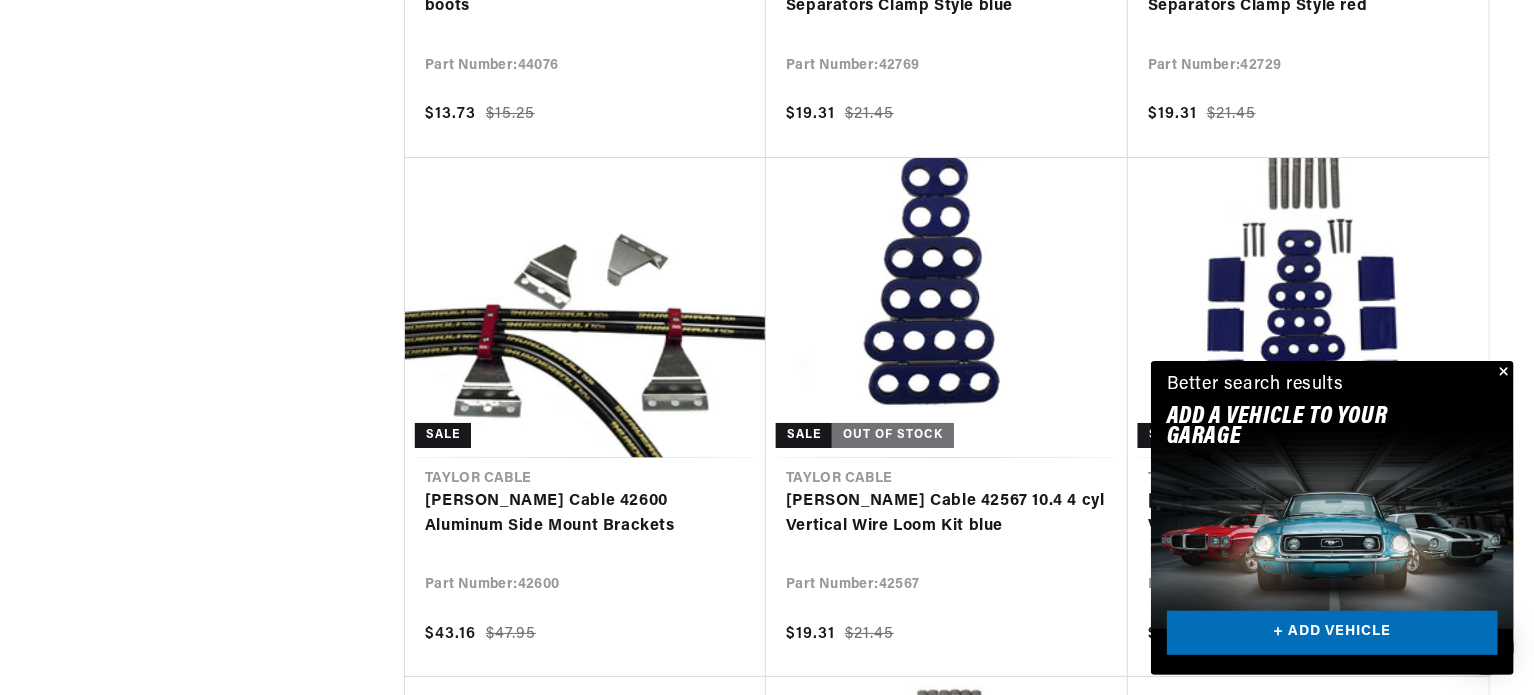 click at bounding box center (1502, 373) 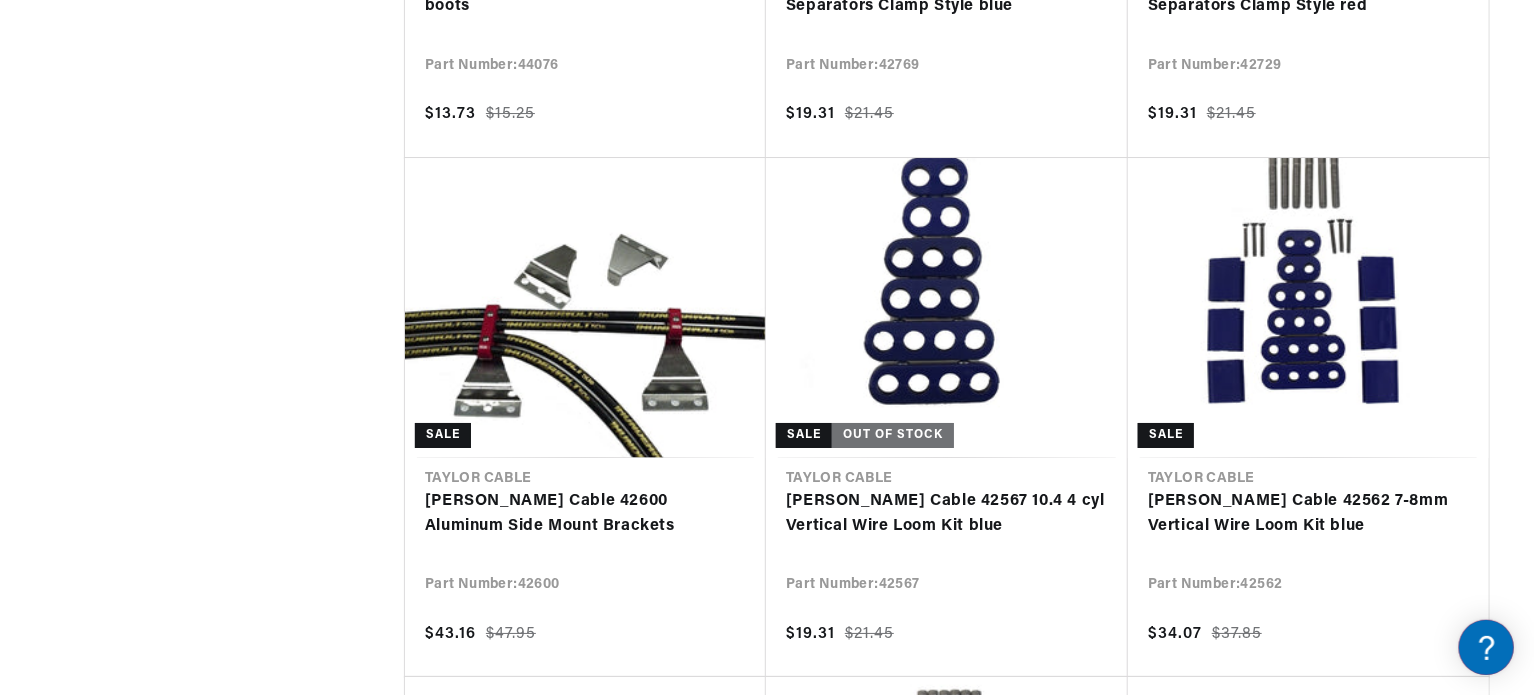 scroll, scrollTop: 0, scrollLeft: 2362, axis: horizontal 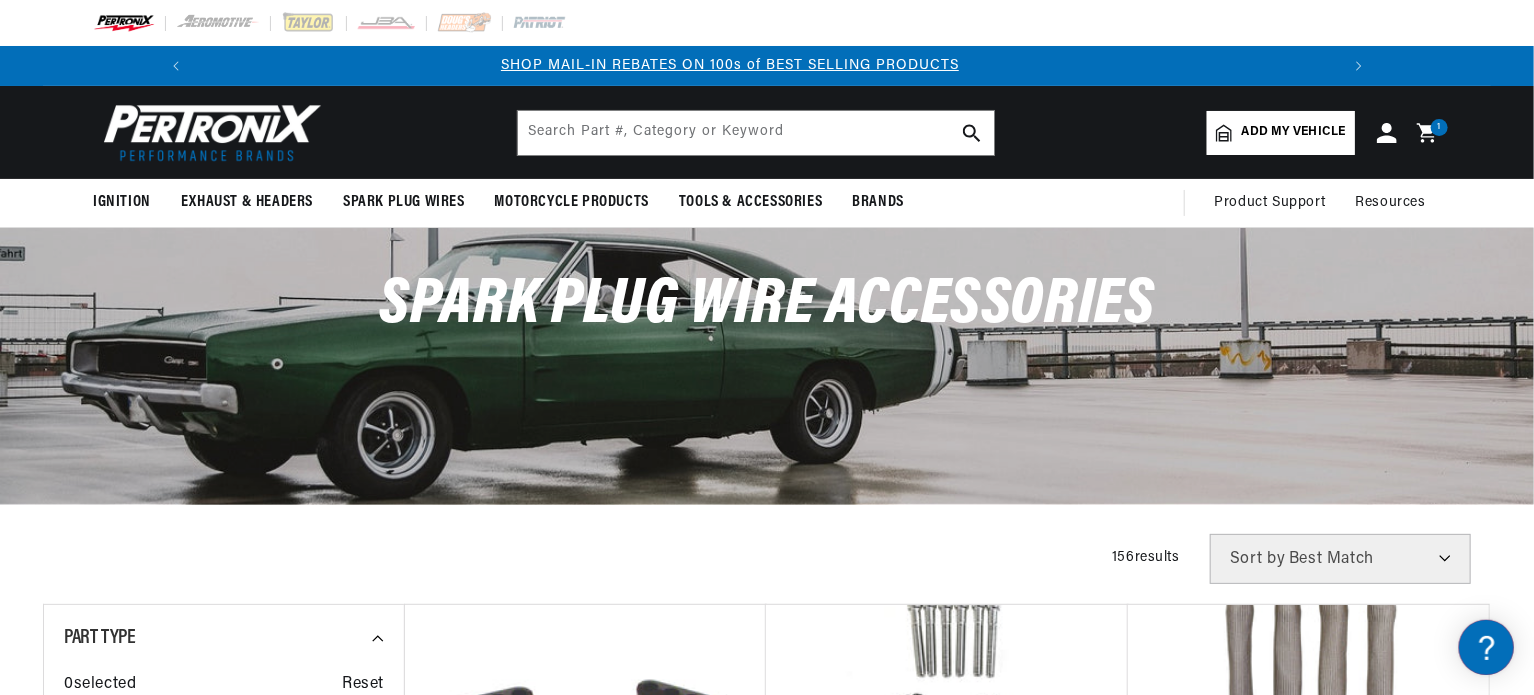 click 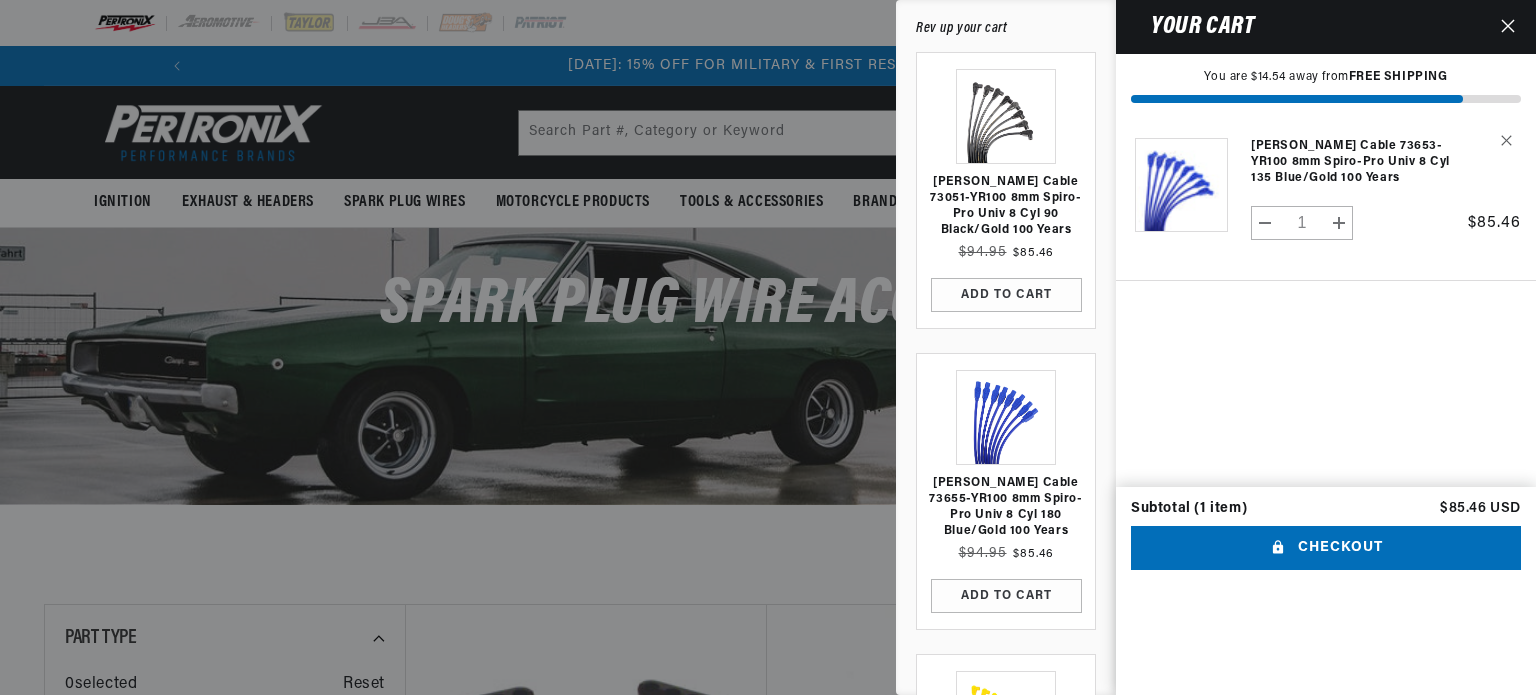 click 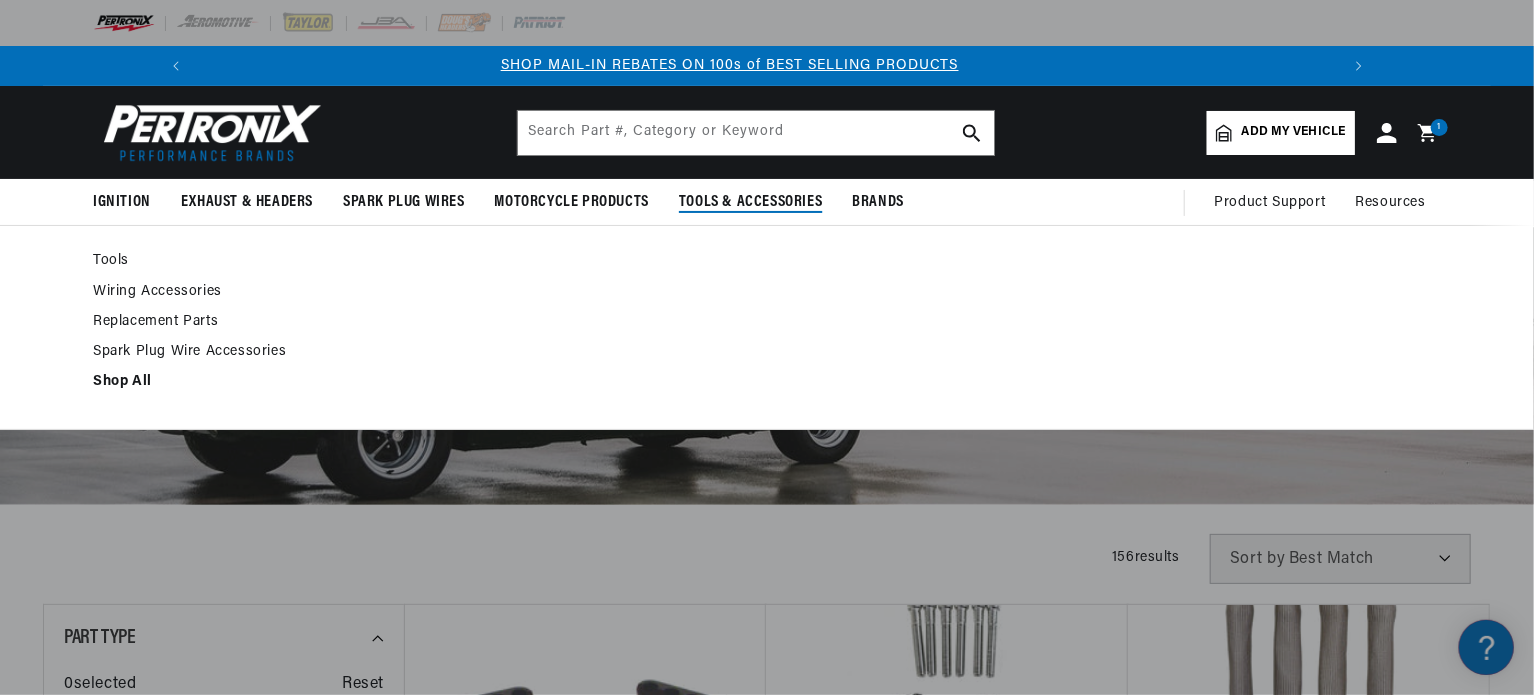 click on "Spark Plug Wire Accessories" at bounding box center [220, 352] 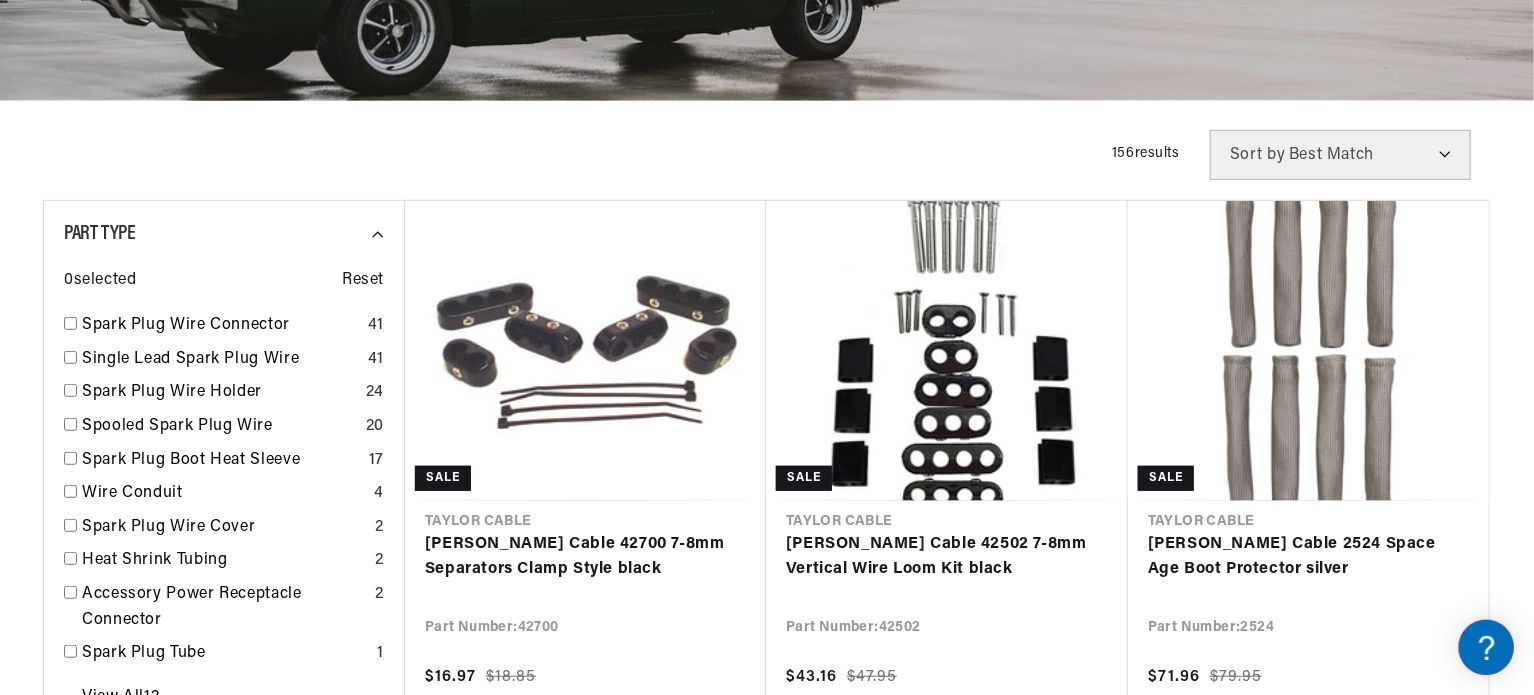 scroll, scrollTop: 700, scrollLeft: 0, axis: vertical 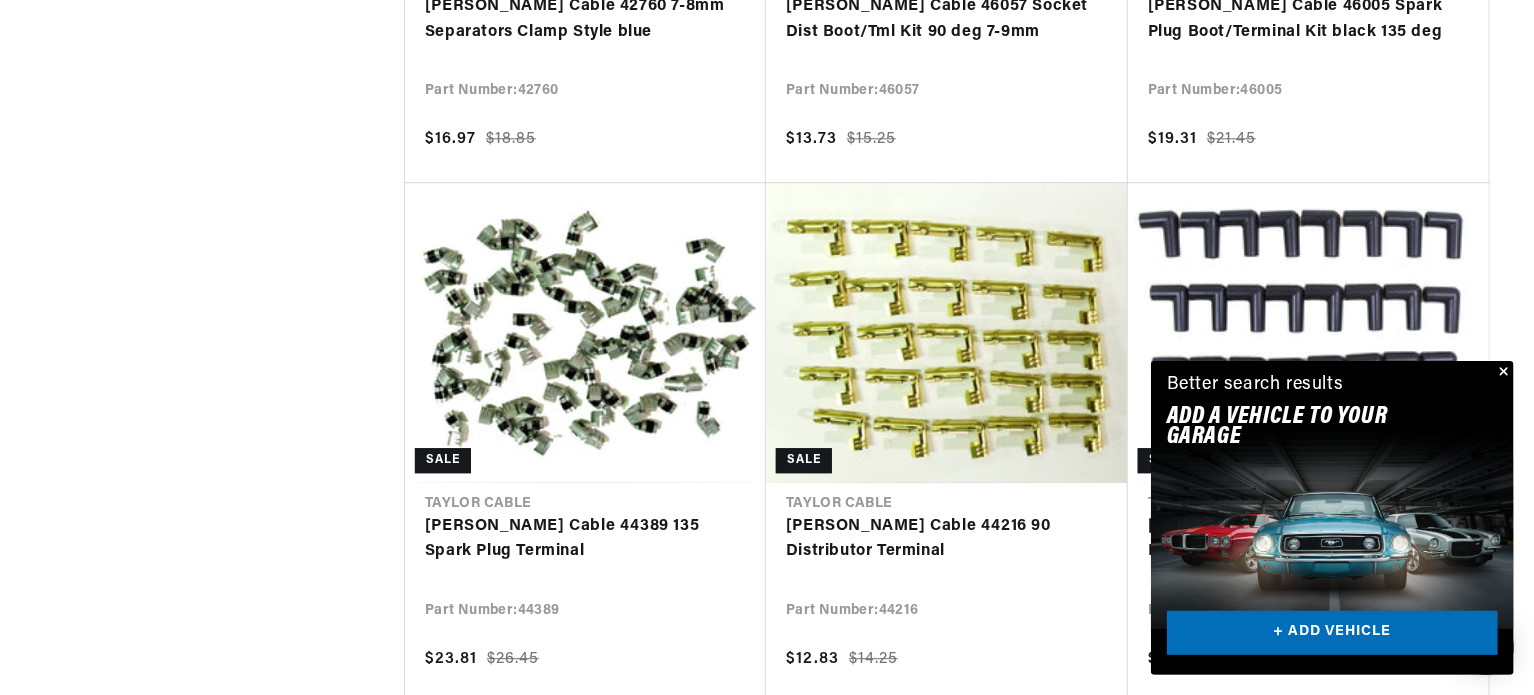 click at bounding box center [1502, 373] 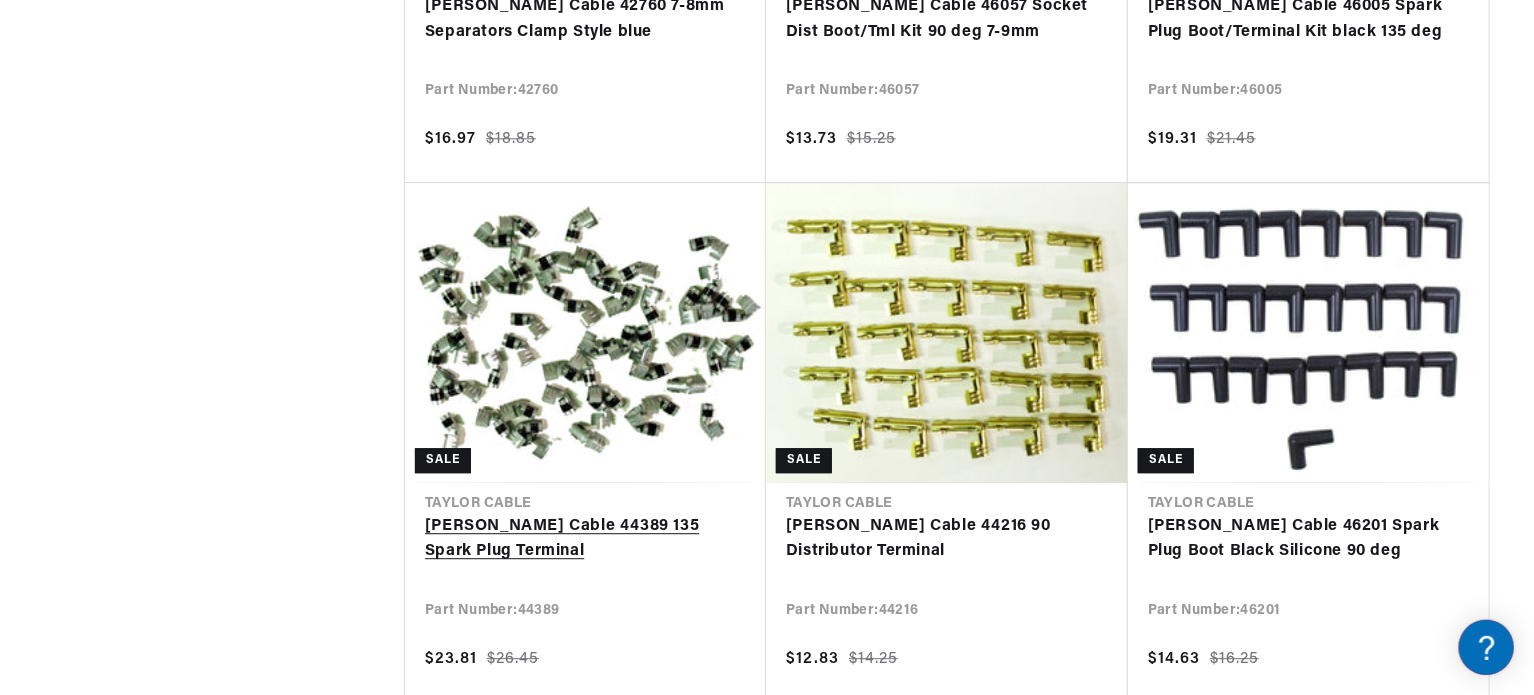 scroll, scrollTop: 0, scrollLeft: 1180, axis: horizontal 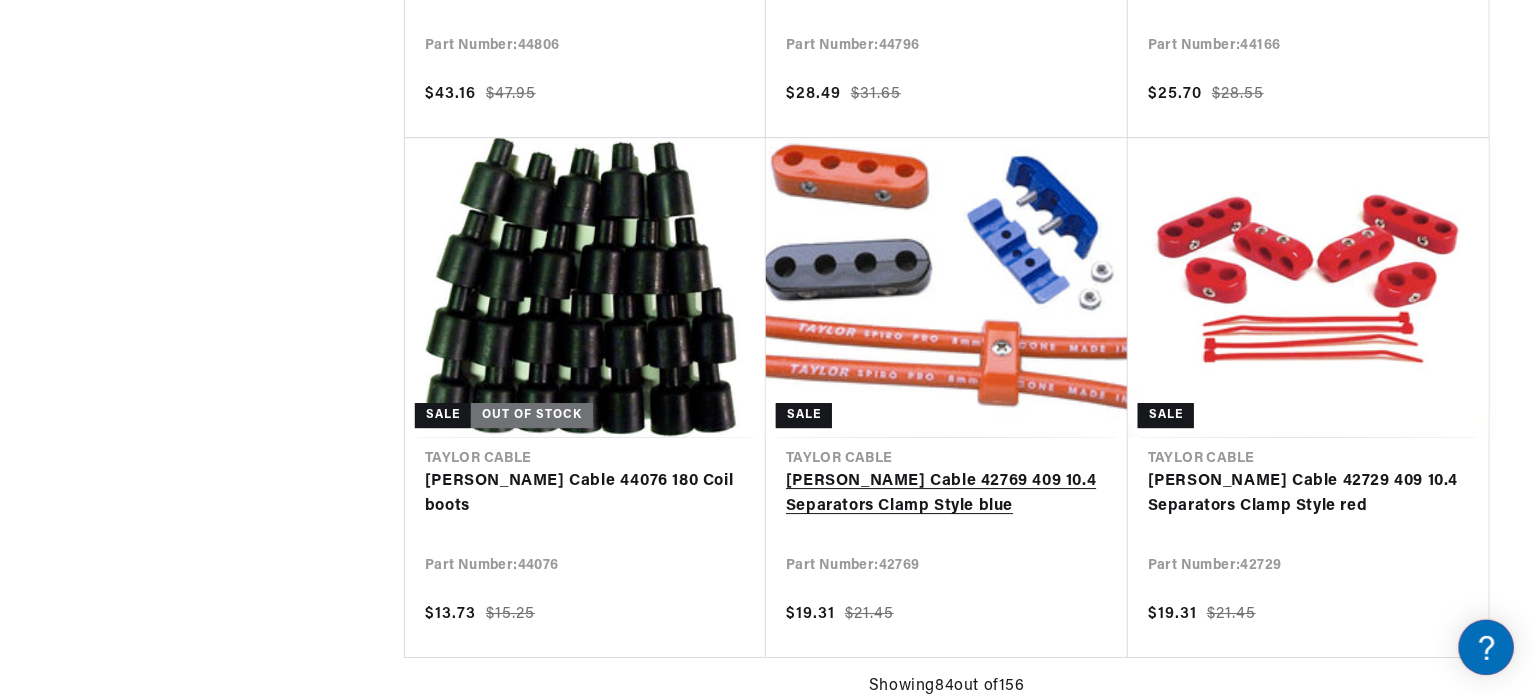 click on "[PERSON_NAME] Cable  42769 409 10.4 Separators Clamp Style blue" at bounding box center [947, 494] 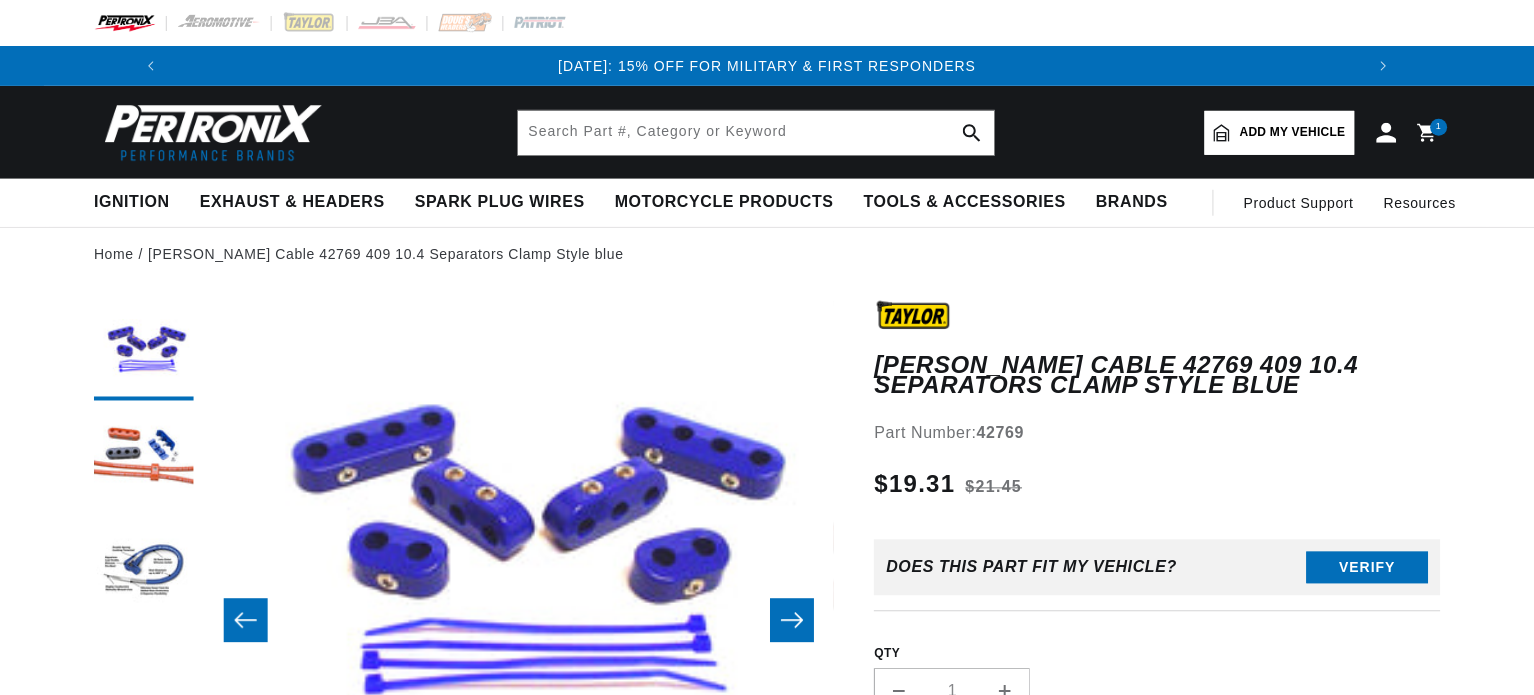 scroll, scrollTop: 0, scrollLeft: 0, axis: both 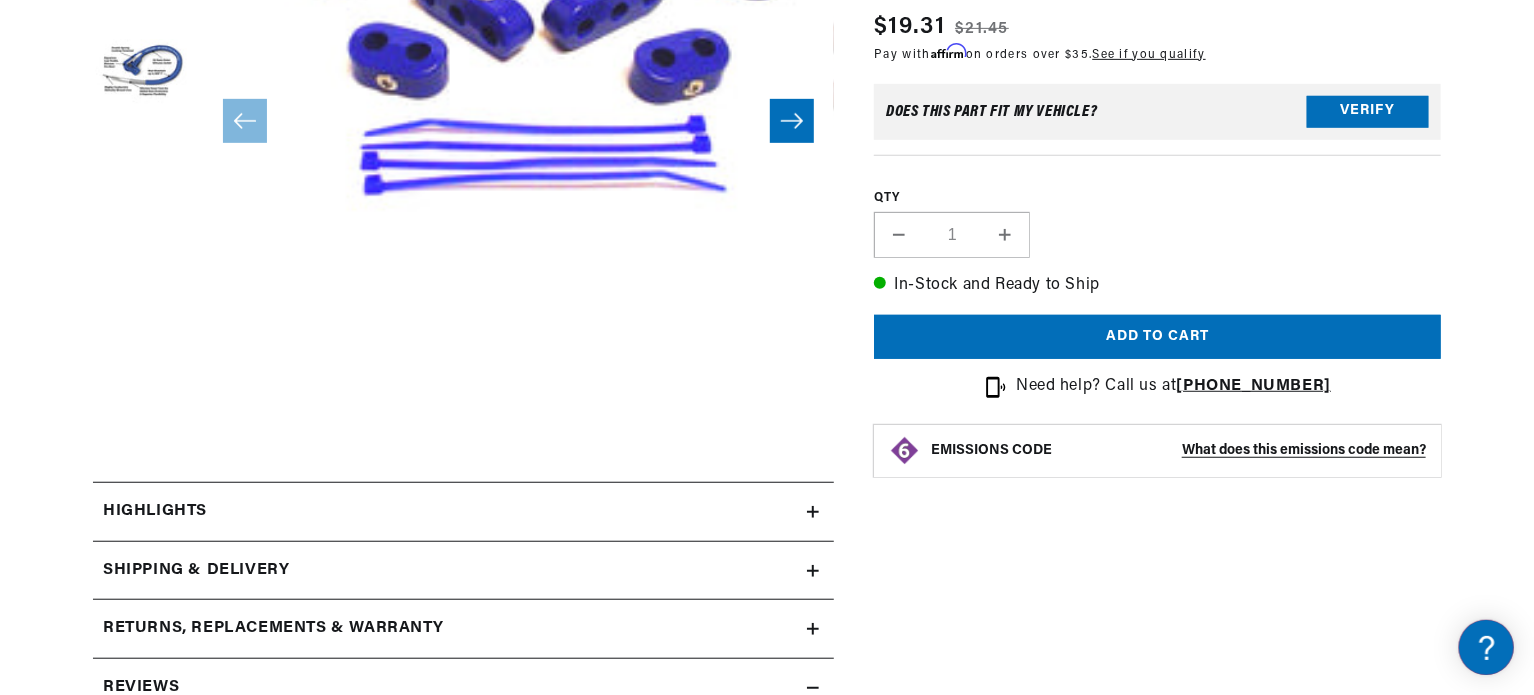 click on "Highlights" at bounding box center [450, 512] 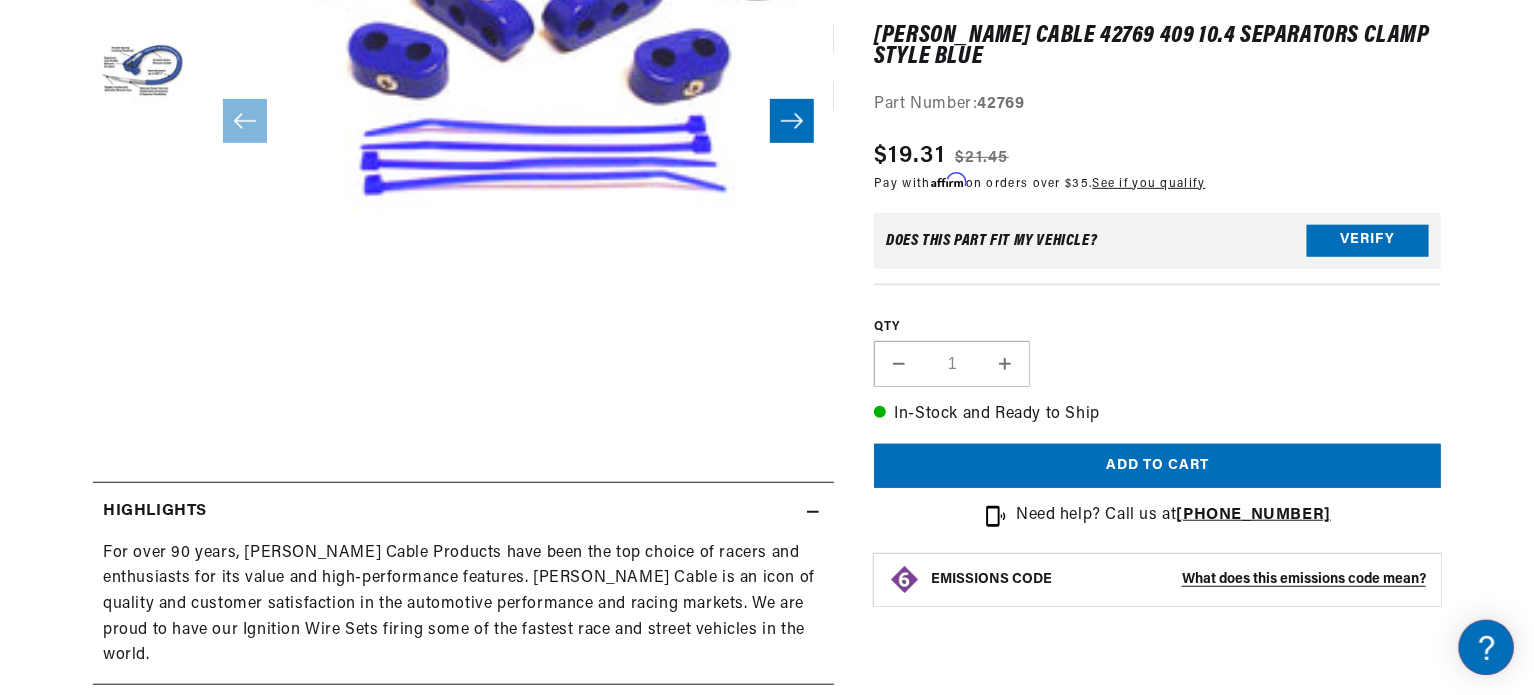 scroll, scrollTop: 0, scrollLeft: 1180, axis: horizontal 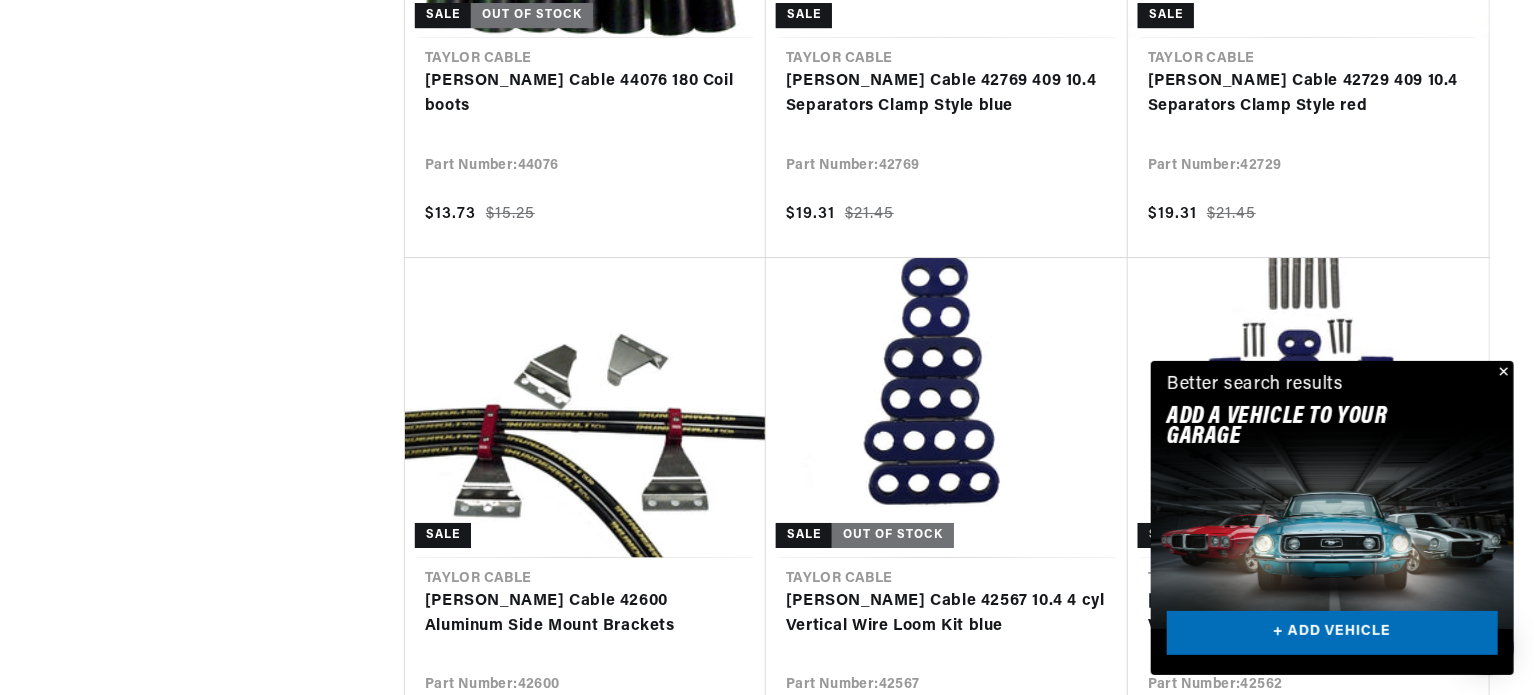 click at bounding box center (1502, 373) 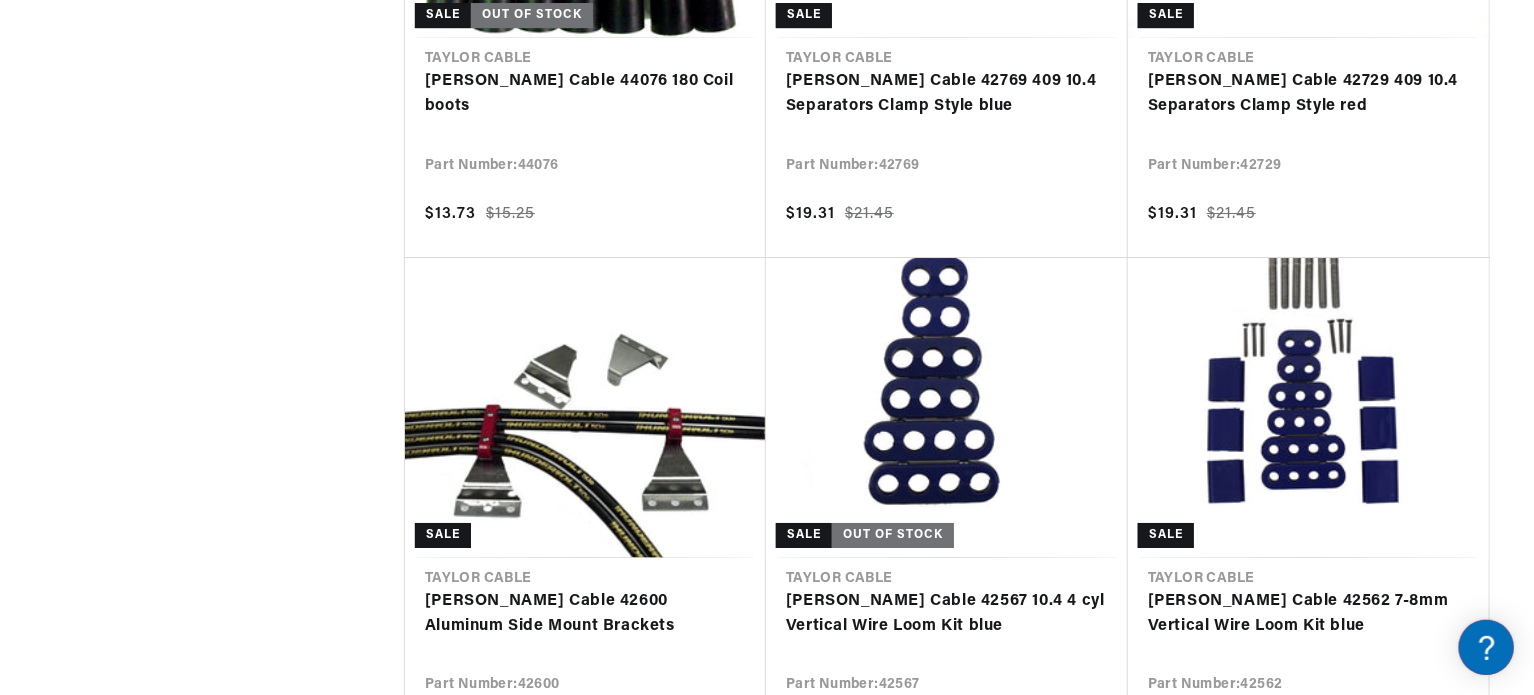 scroll, scrollTop: 0, scrollLeft: 1180, axis: horizontal 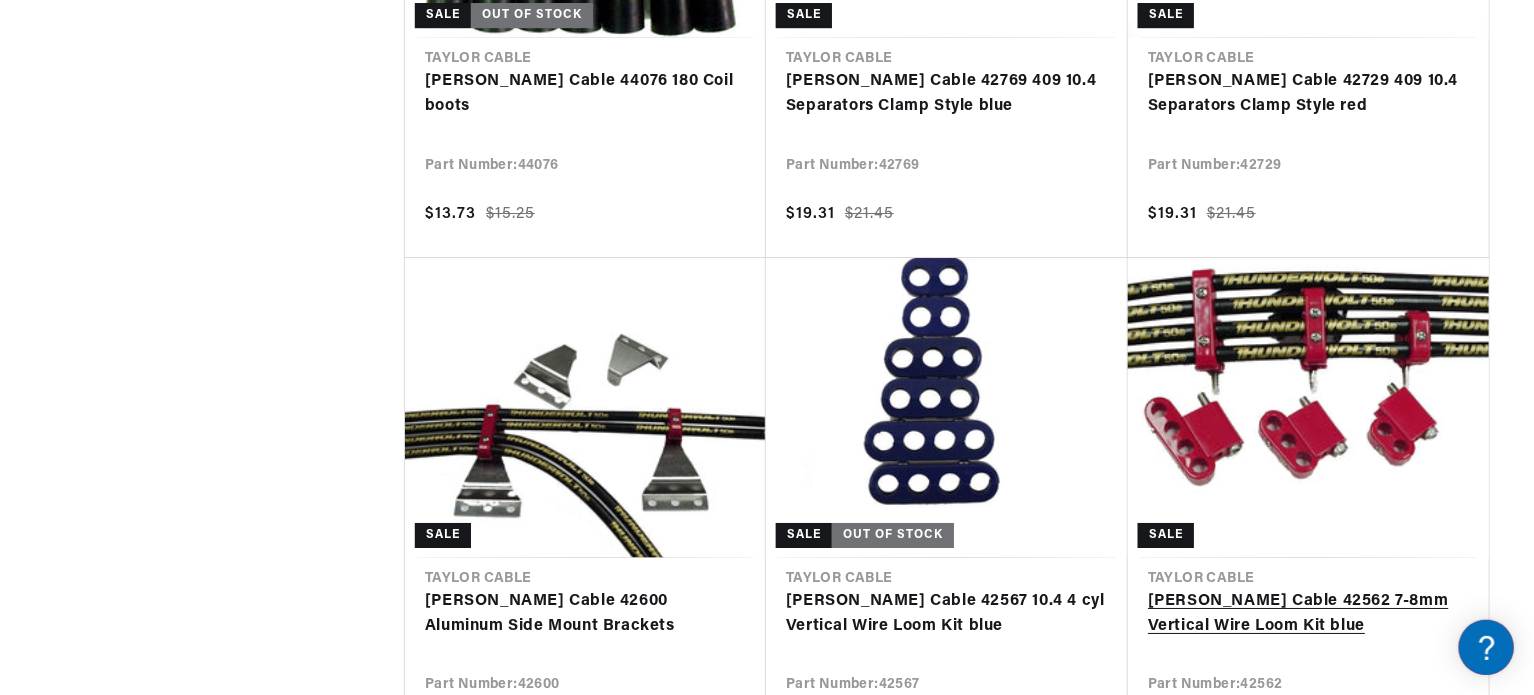 click on "[PERSON_NAME] Cable  42562 7-8mm Vertical Wire Loom Kit blue" at bounding box center [1308, 614] 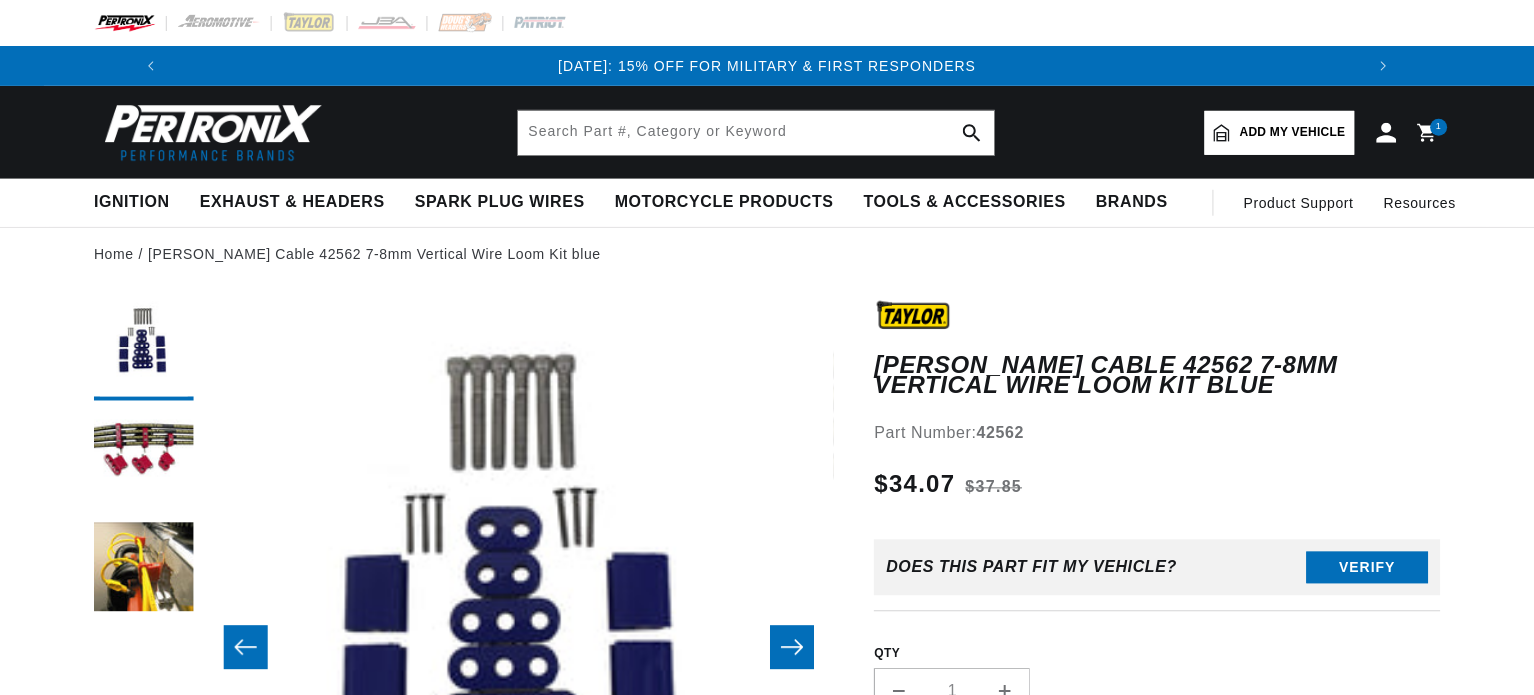 scroll, scrollTop: 0, scrollLeft: 0, axis: both 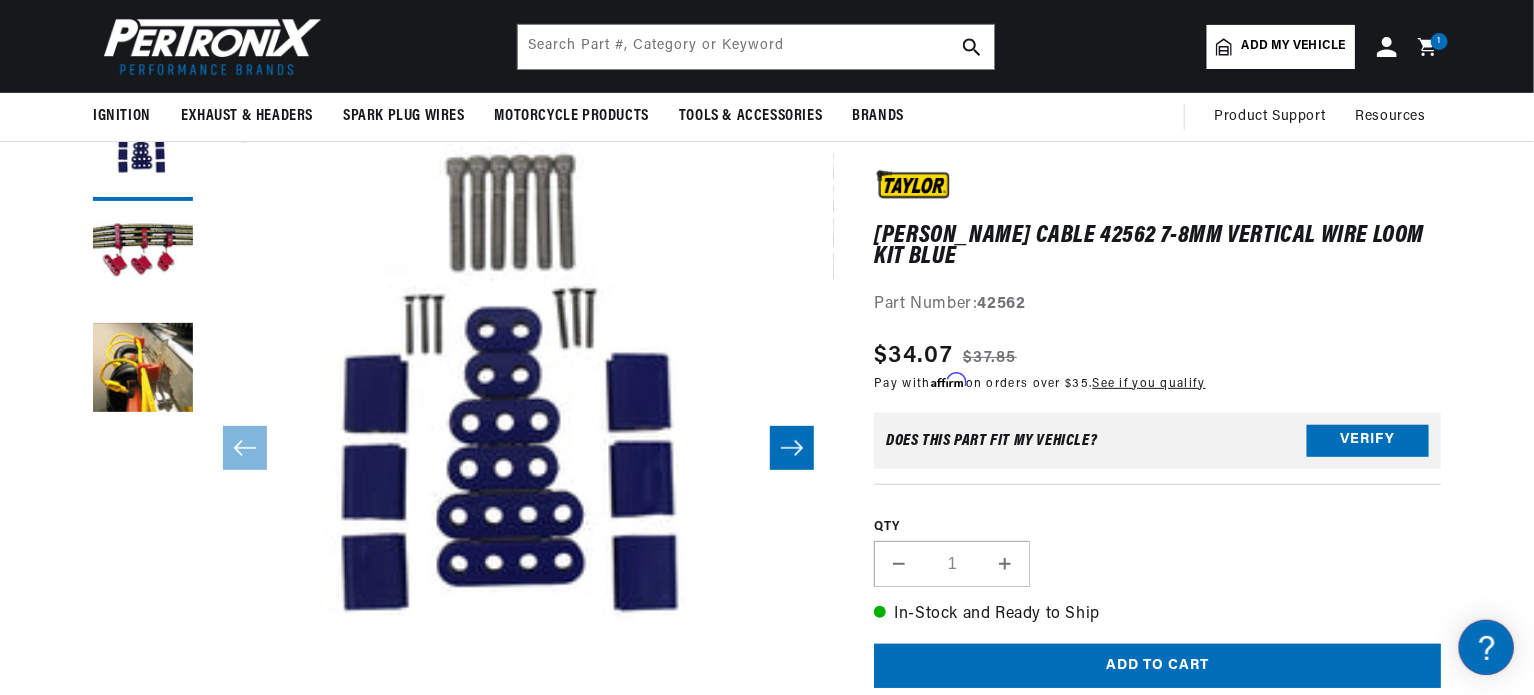 click on "Open media 1 in modal" at bounding box center (203, 785) 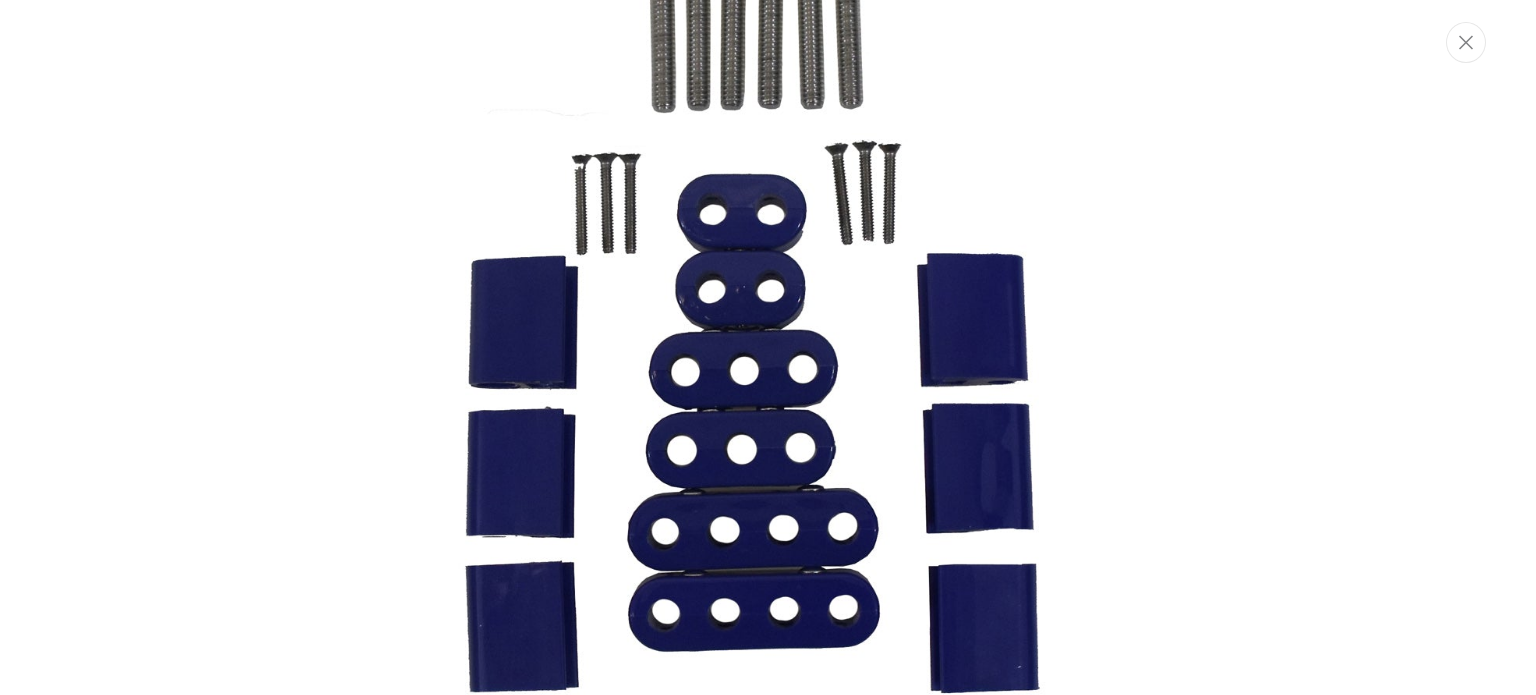 scroll, scrollTop: 257, scrollLeft: 0, axis: vertical 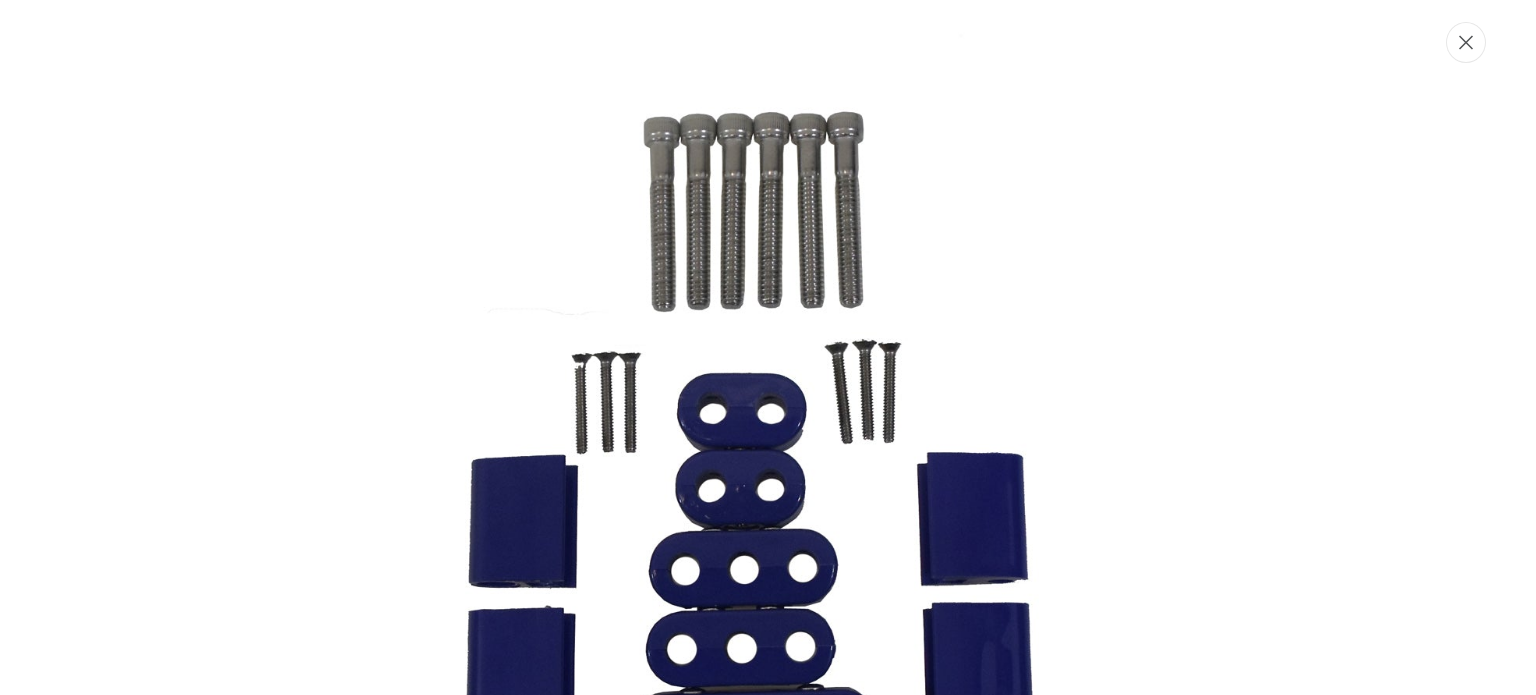 click 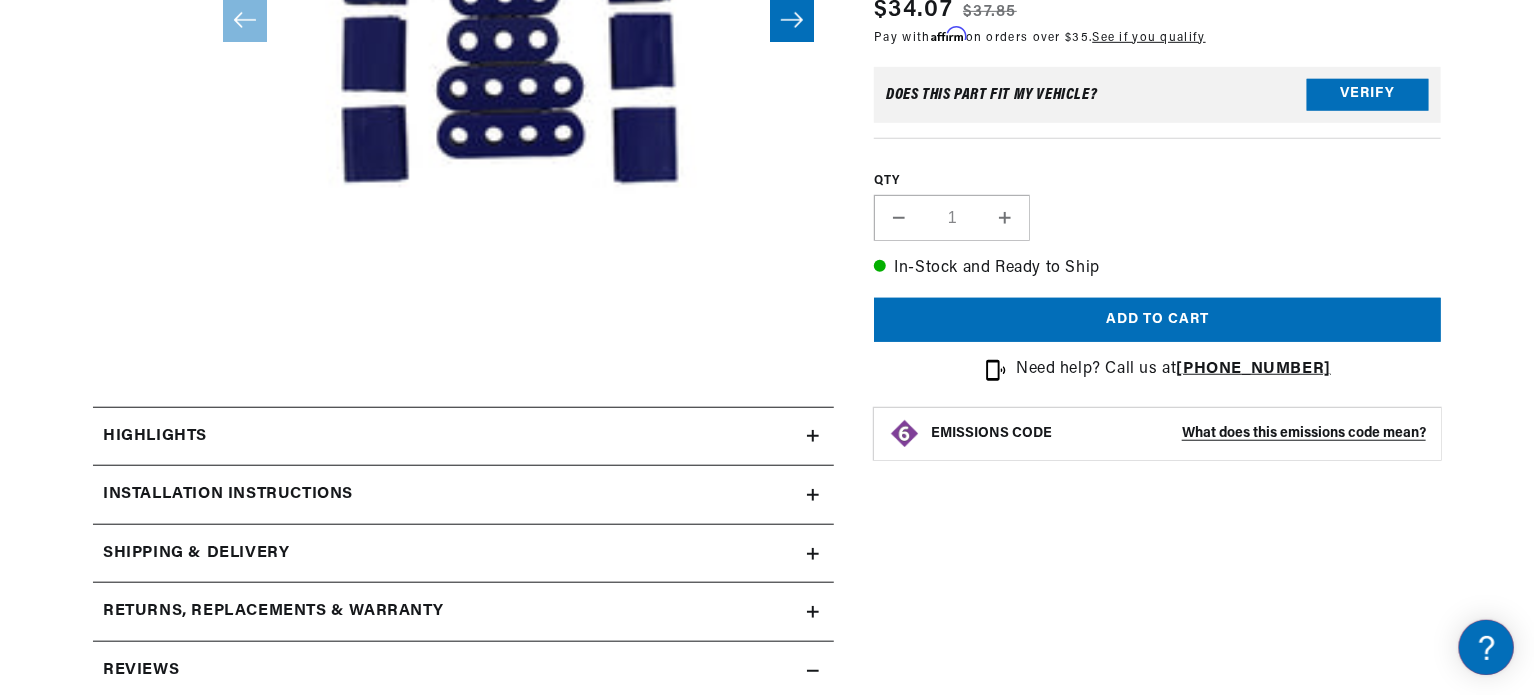 scroll, scrollTop: 637, scrollLeft: 0, axis: vertical 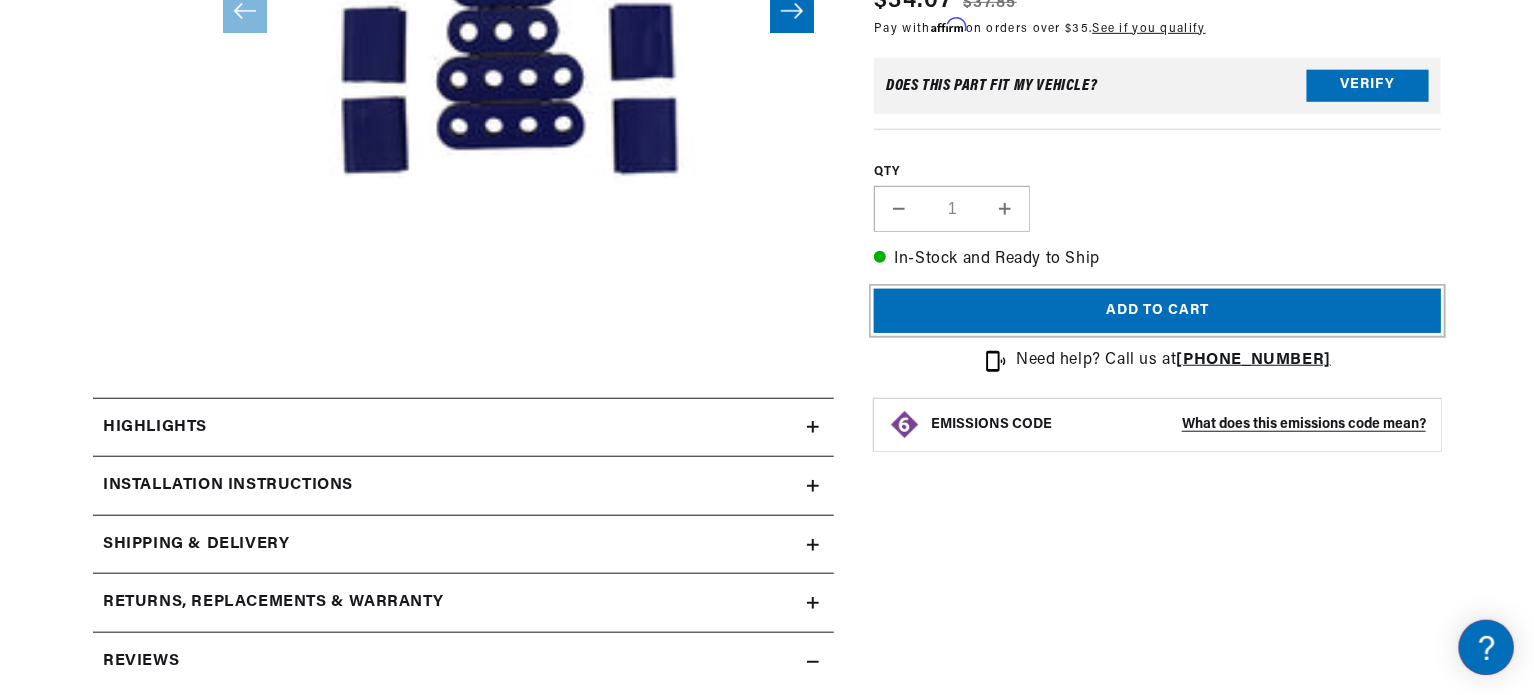 click on "Add to cart" at bounding box center [1157, 311] 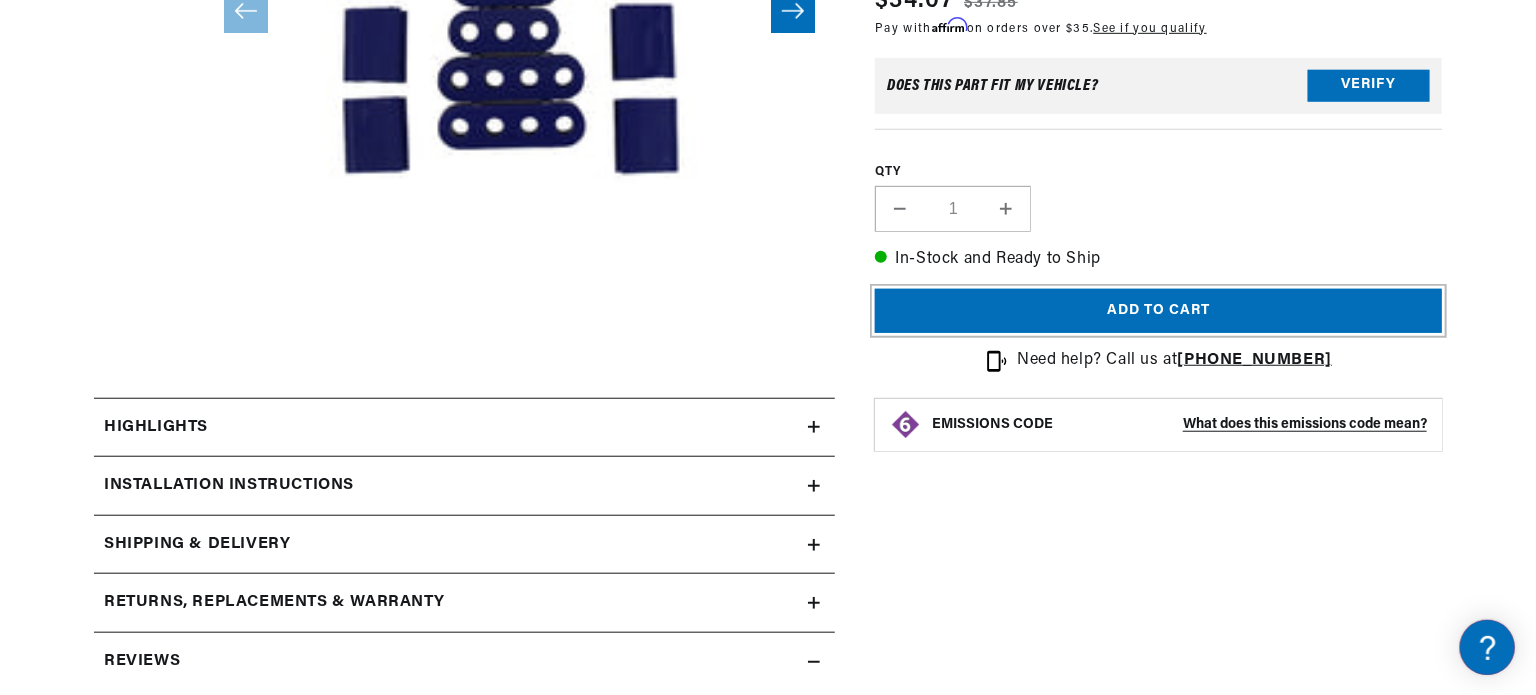 scroll, scrollTop: 0, scrollLeft: 2362, axis: horizontal 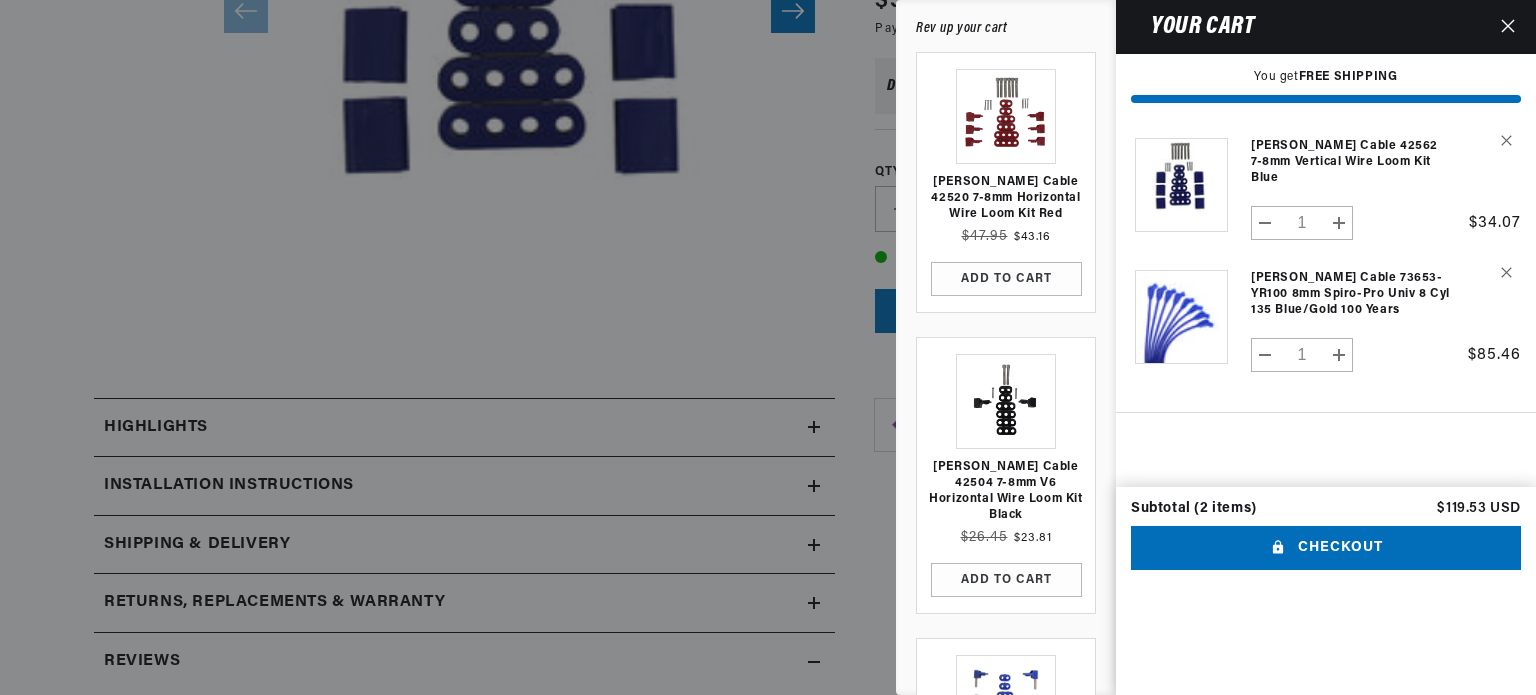 click 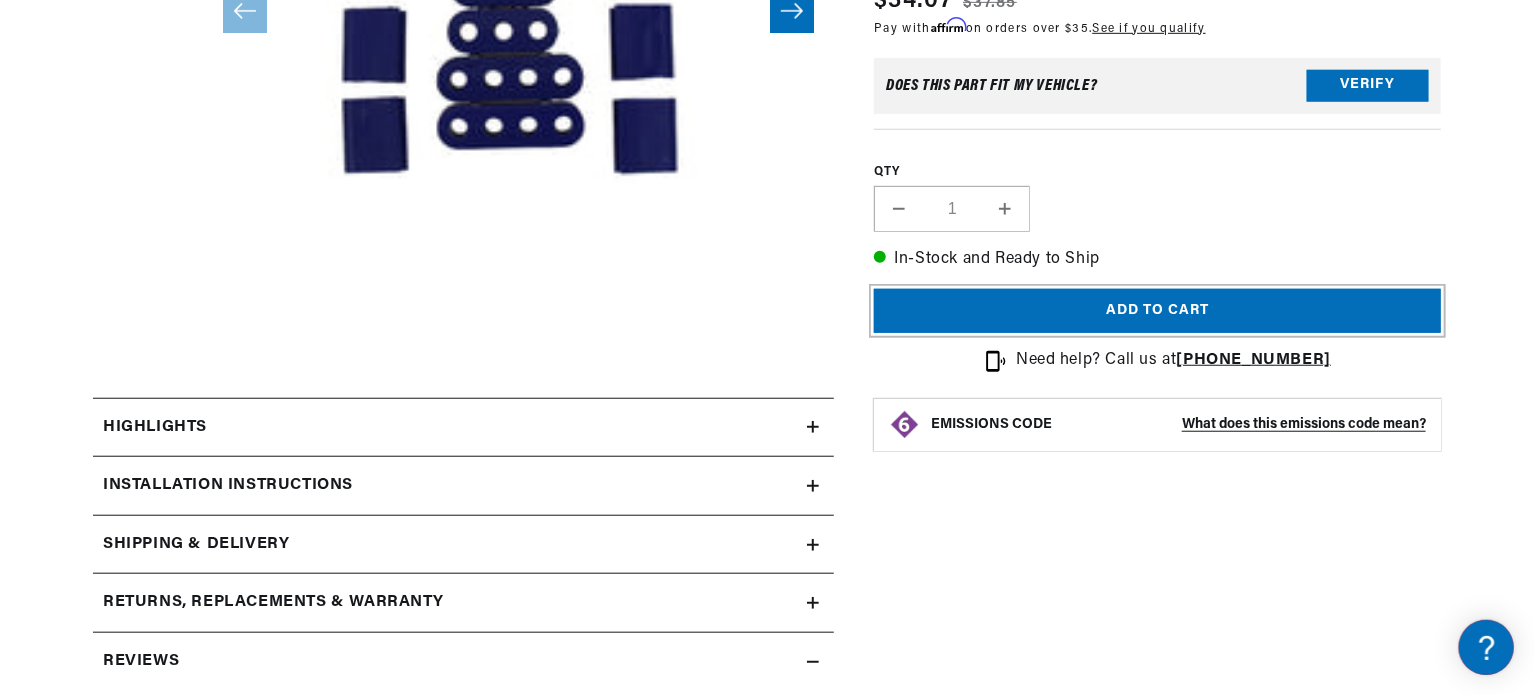 scroll, scrollTop: 0, scrollLeft: 0, axis: both 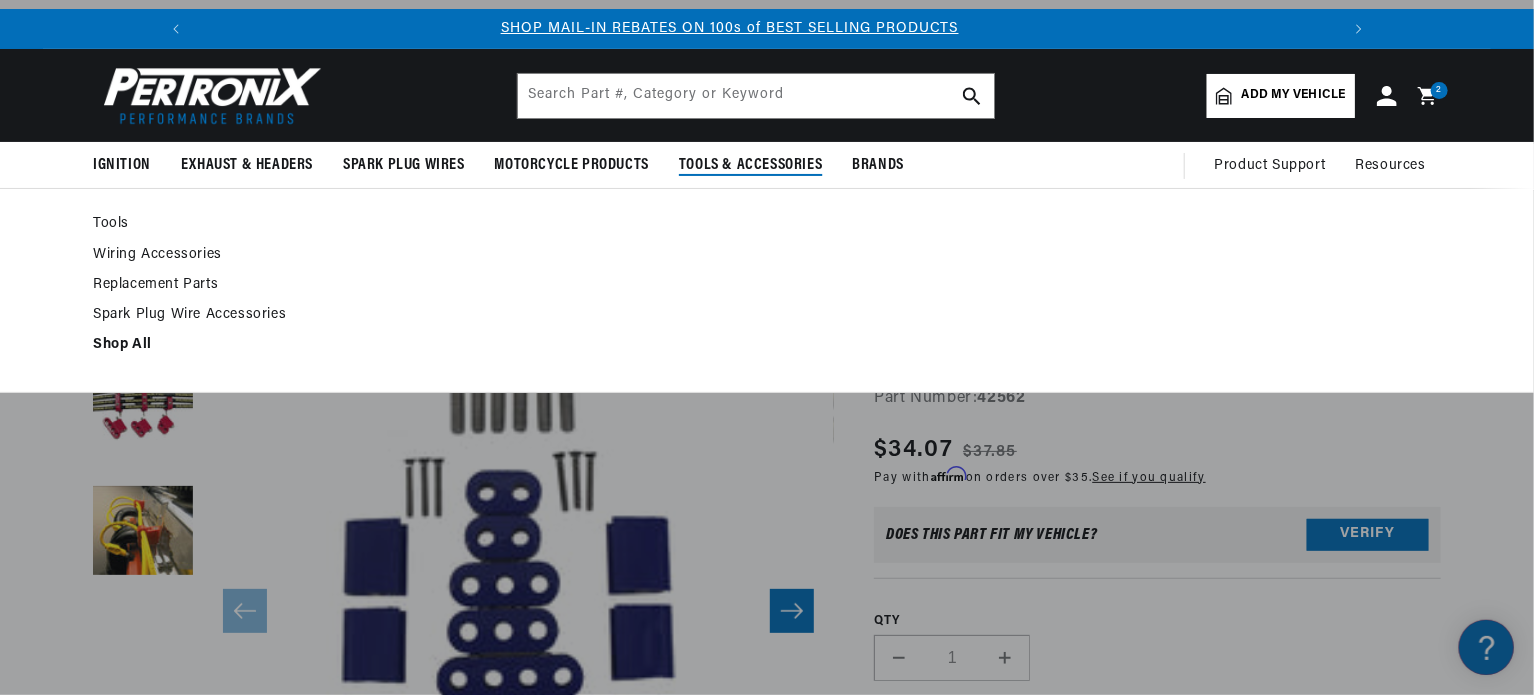 click on "Replacement Parts" at bounding box center (220, 285) 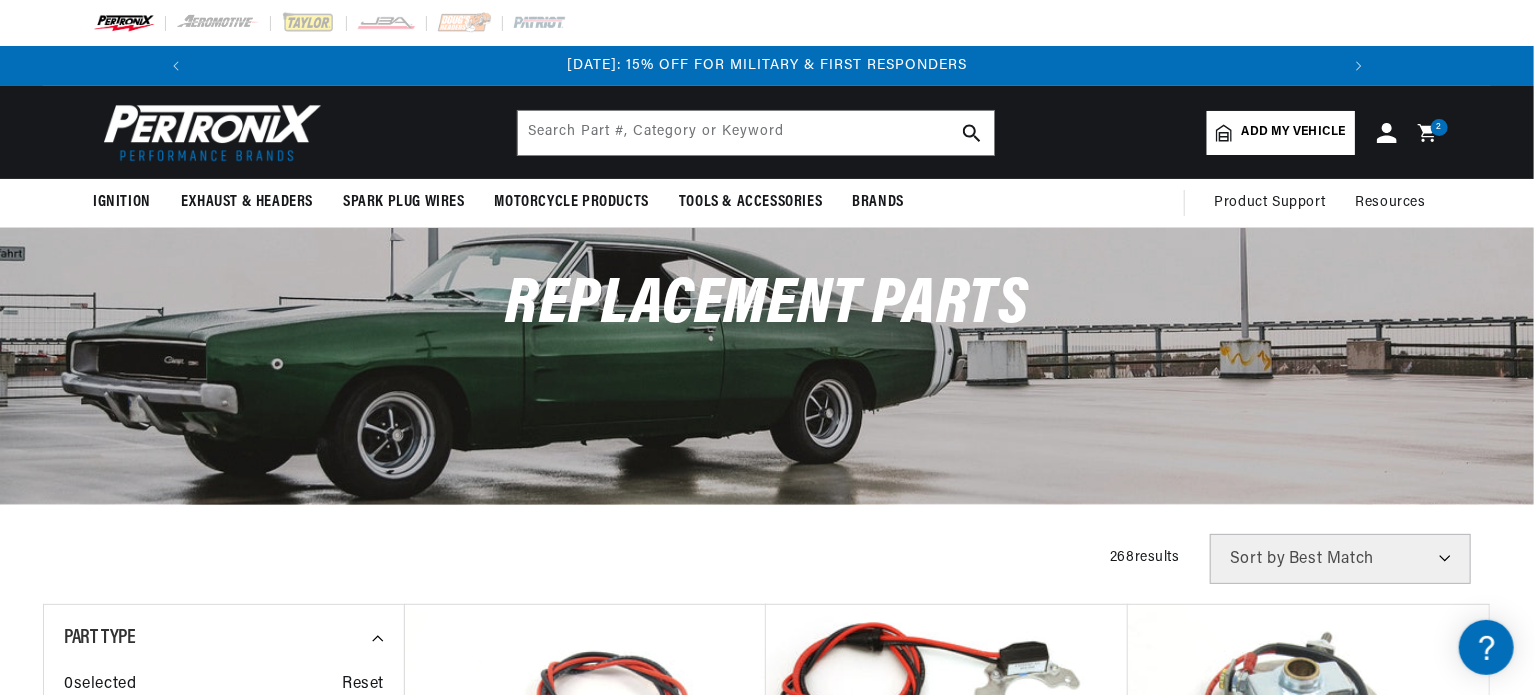 scroll, scrollTop: 400, scrollLeft: 0, axis: vertical 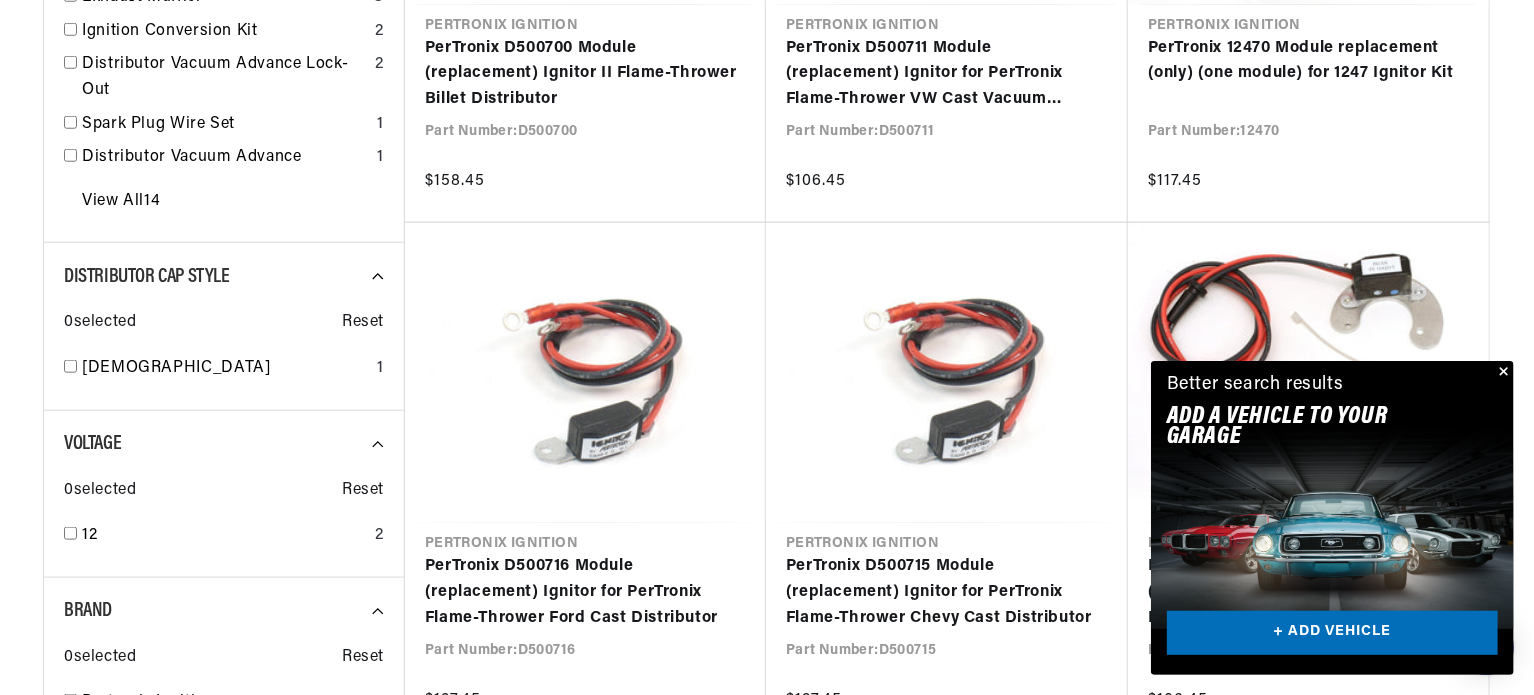 click at bounding box center (1502, 373) 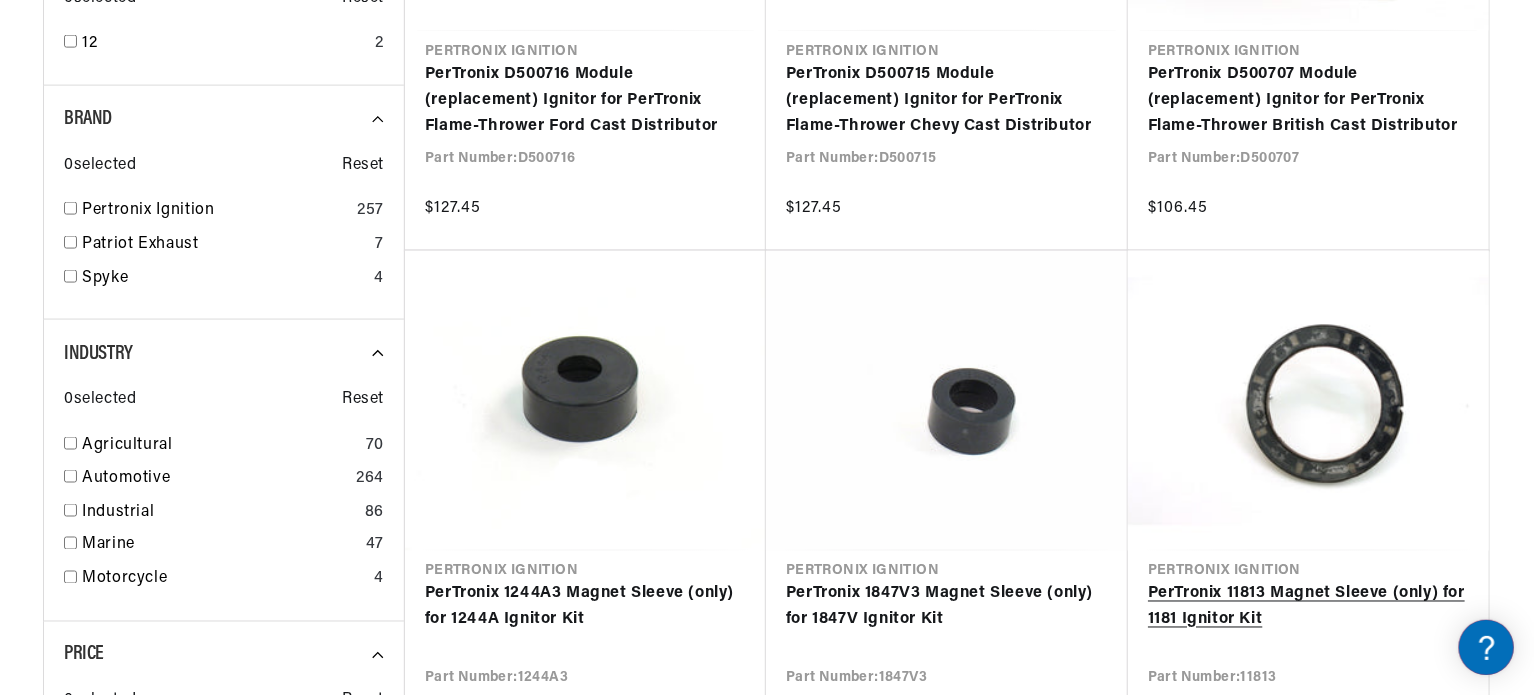 scroll, scrollTop: 1400, scrollLeft: 0, axis: vertical 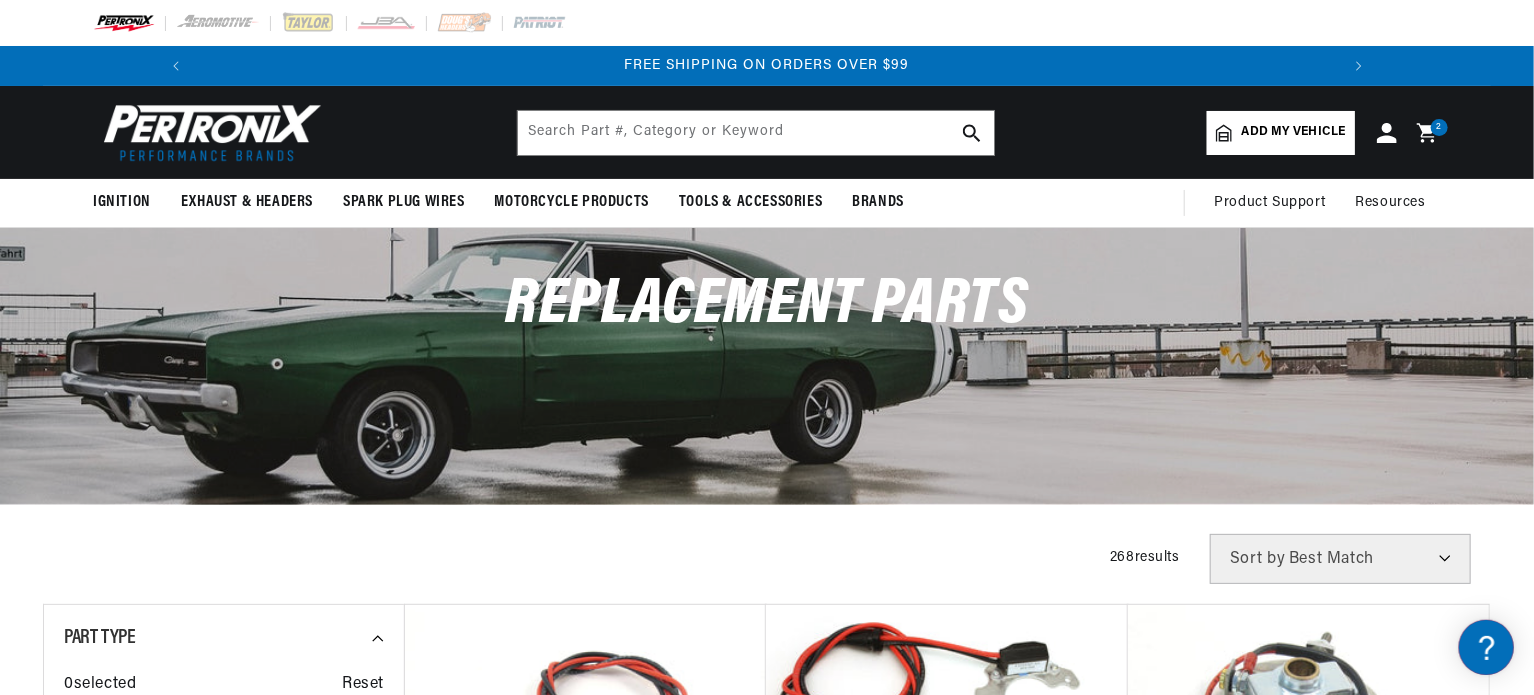 click 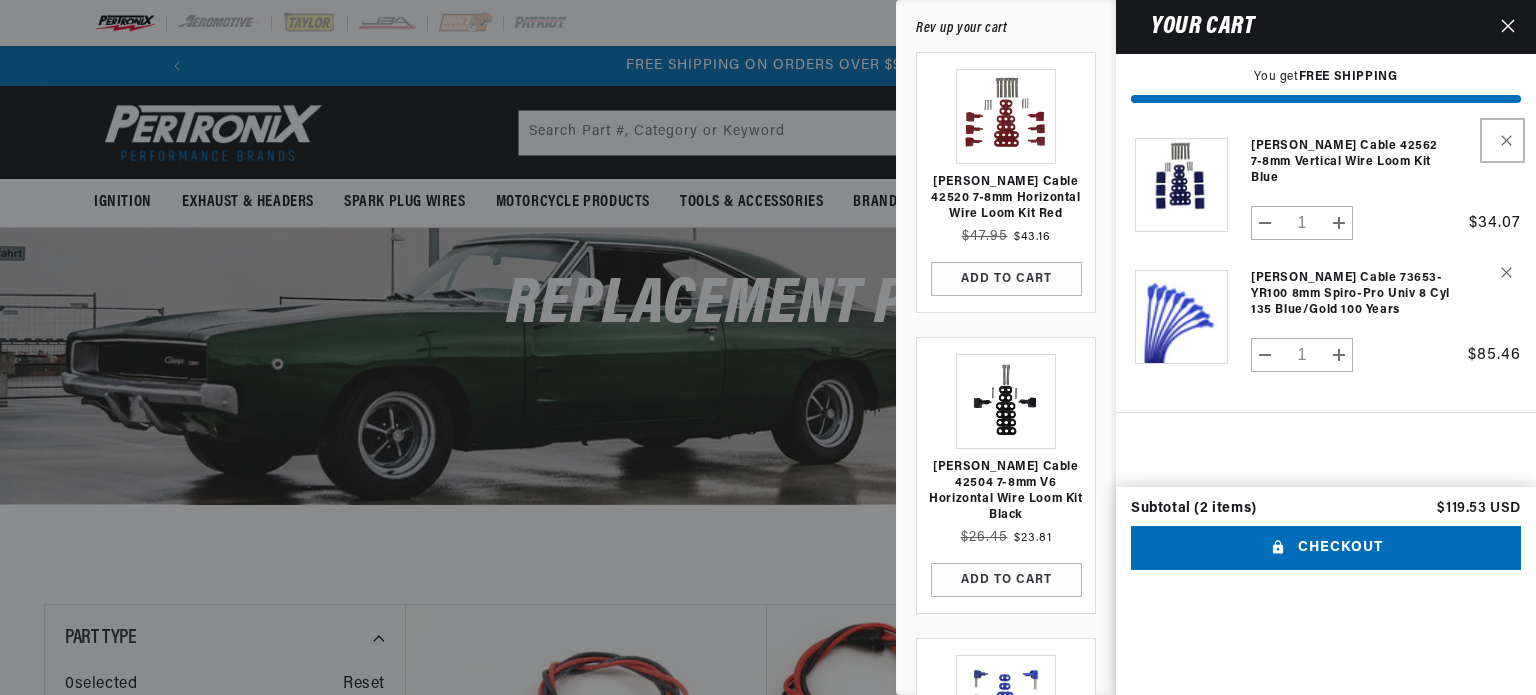 click 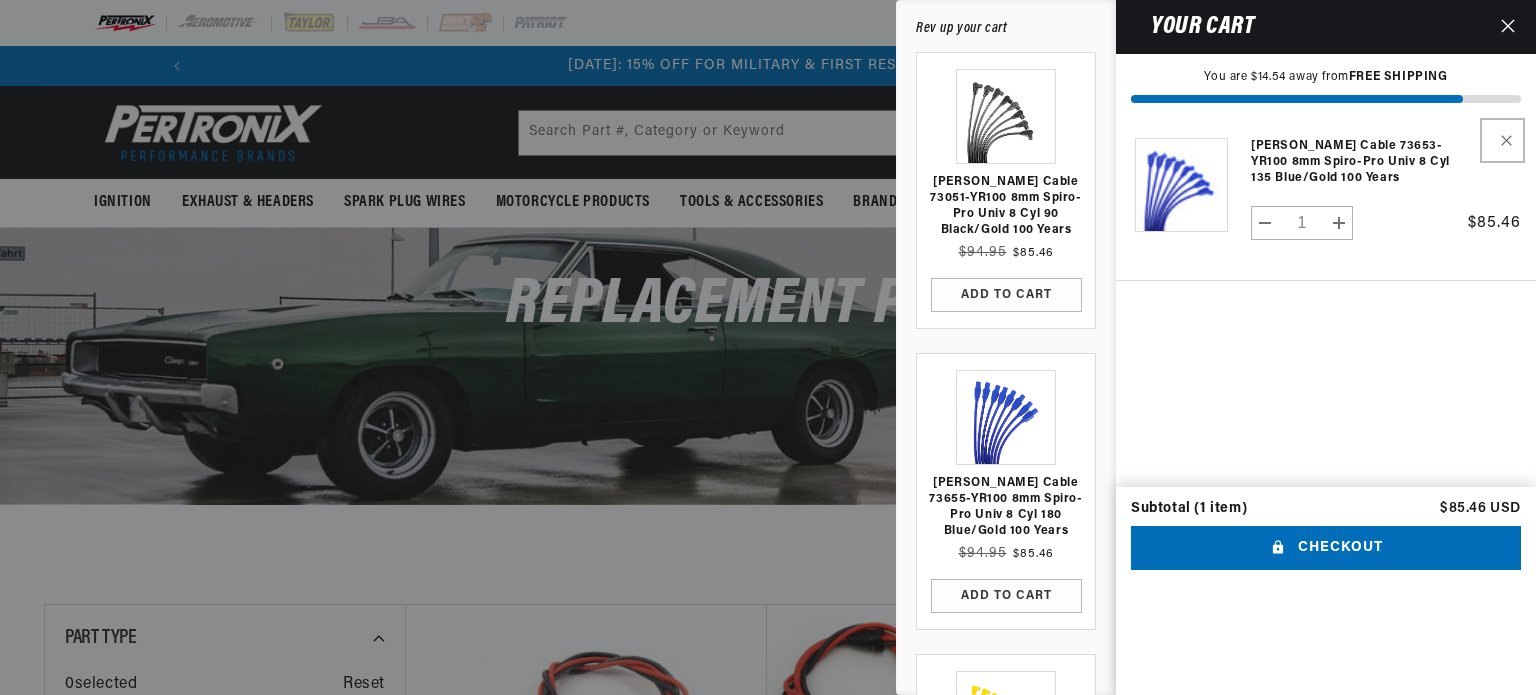 click 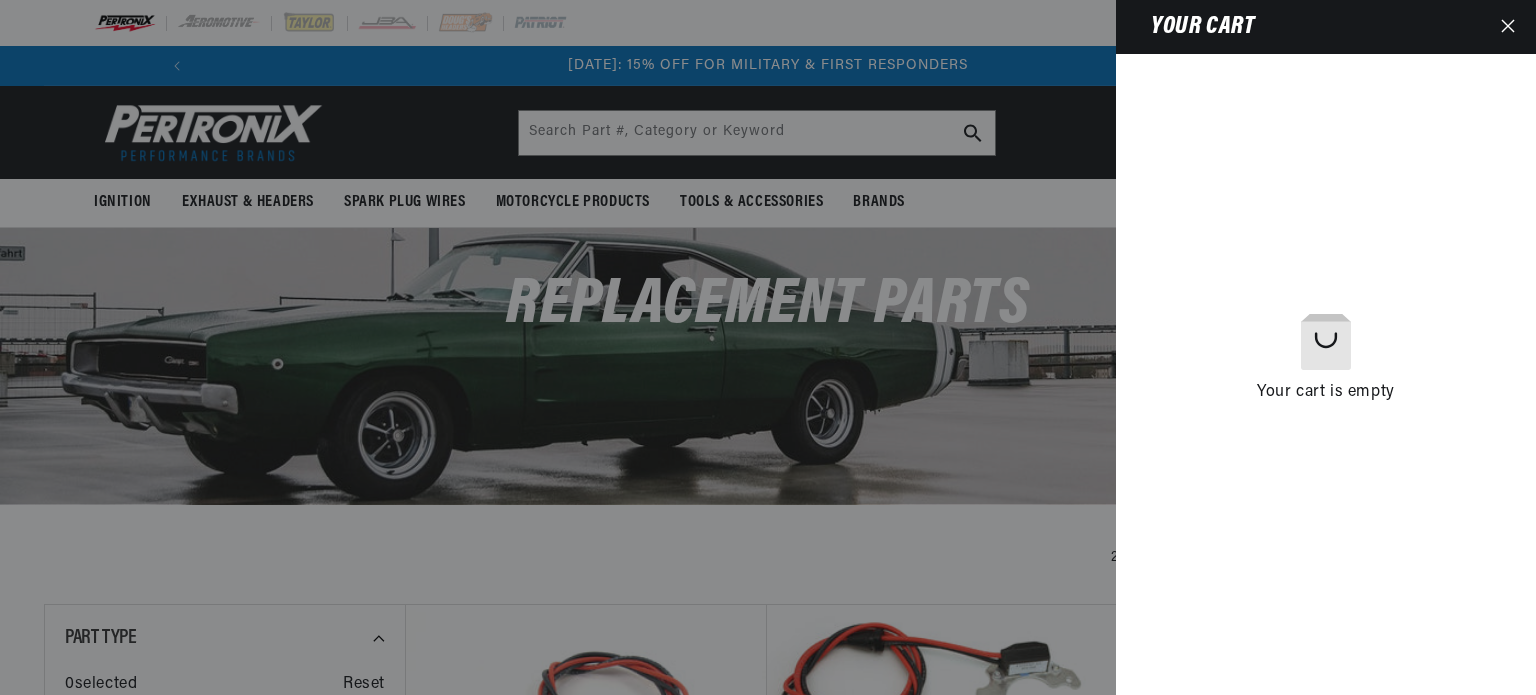 click 